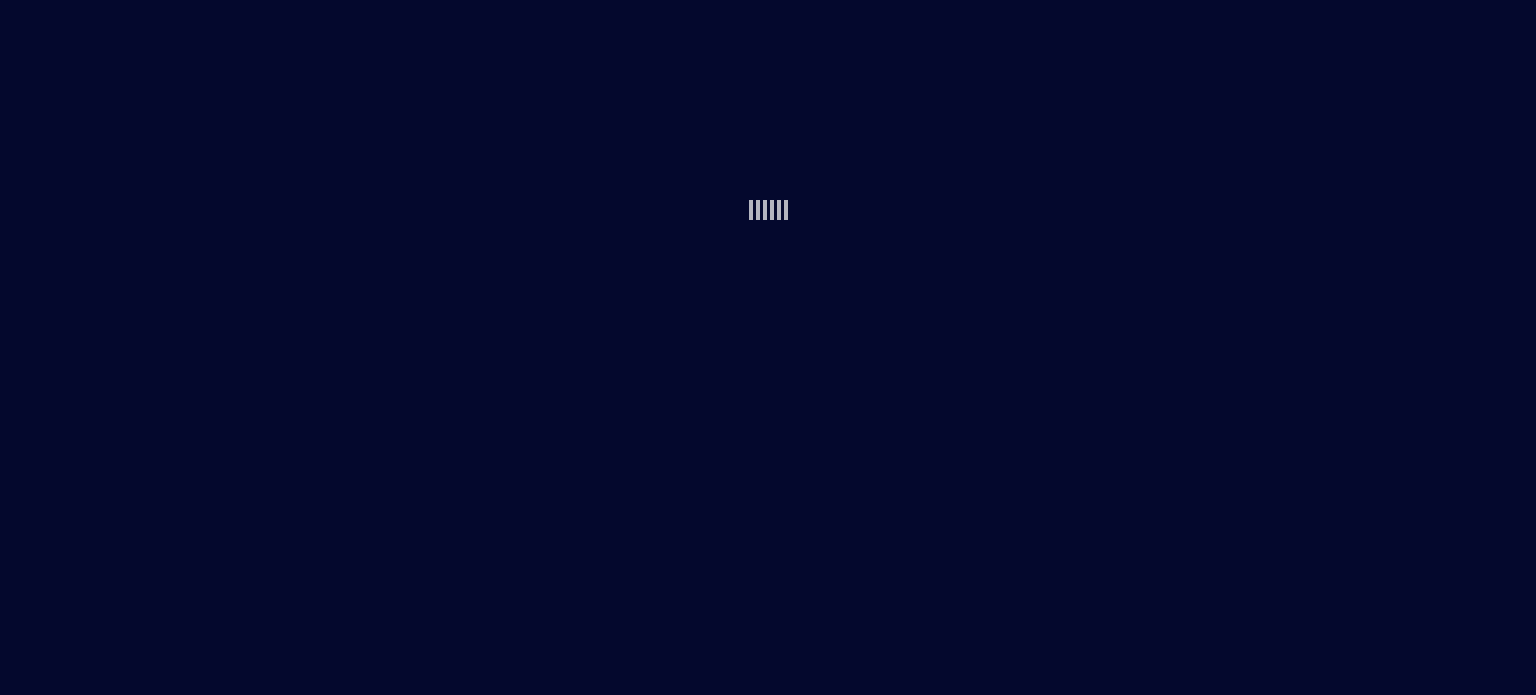 scroll, scrollTop: 0, scrollLeft: 0, axis: both 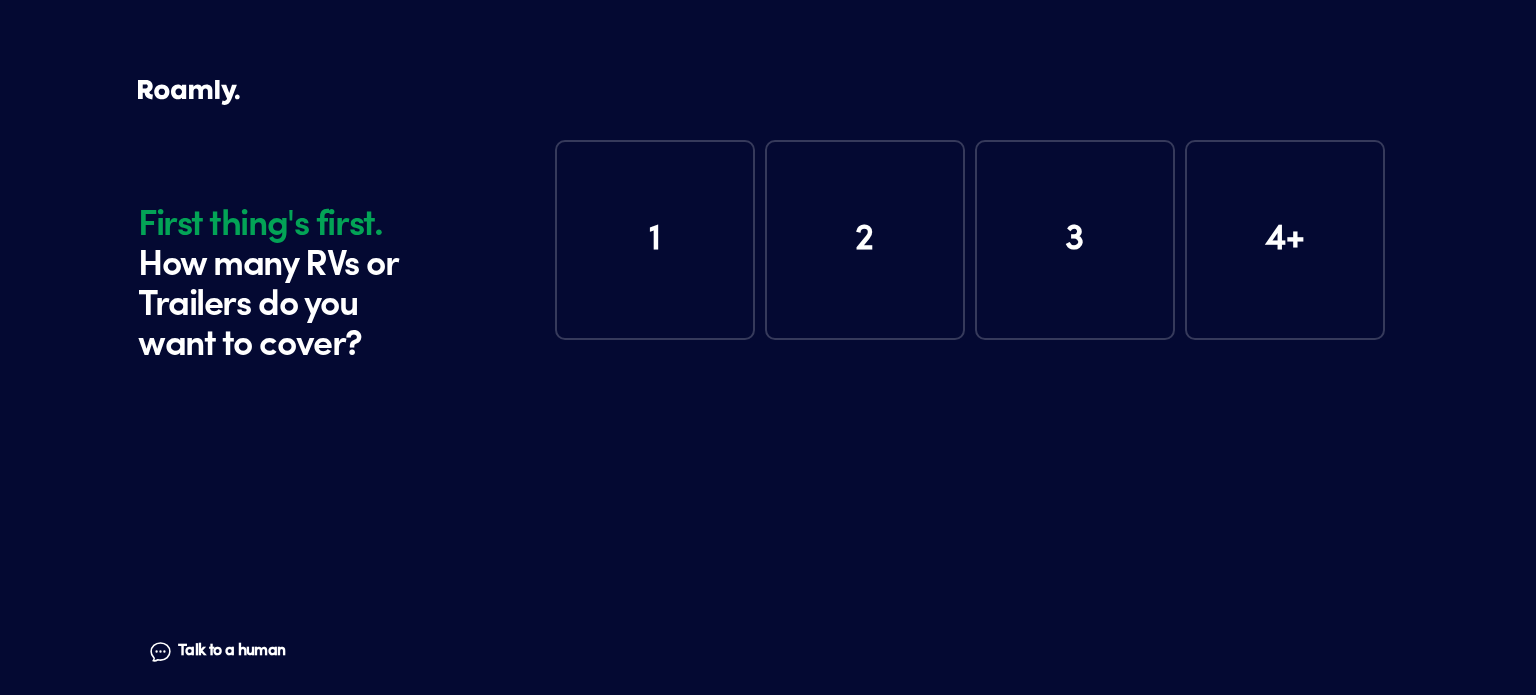 click on "1" at bounding box center (655, 240) 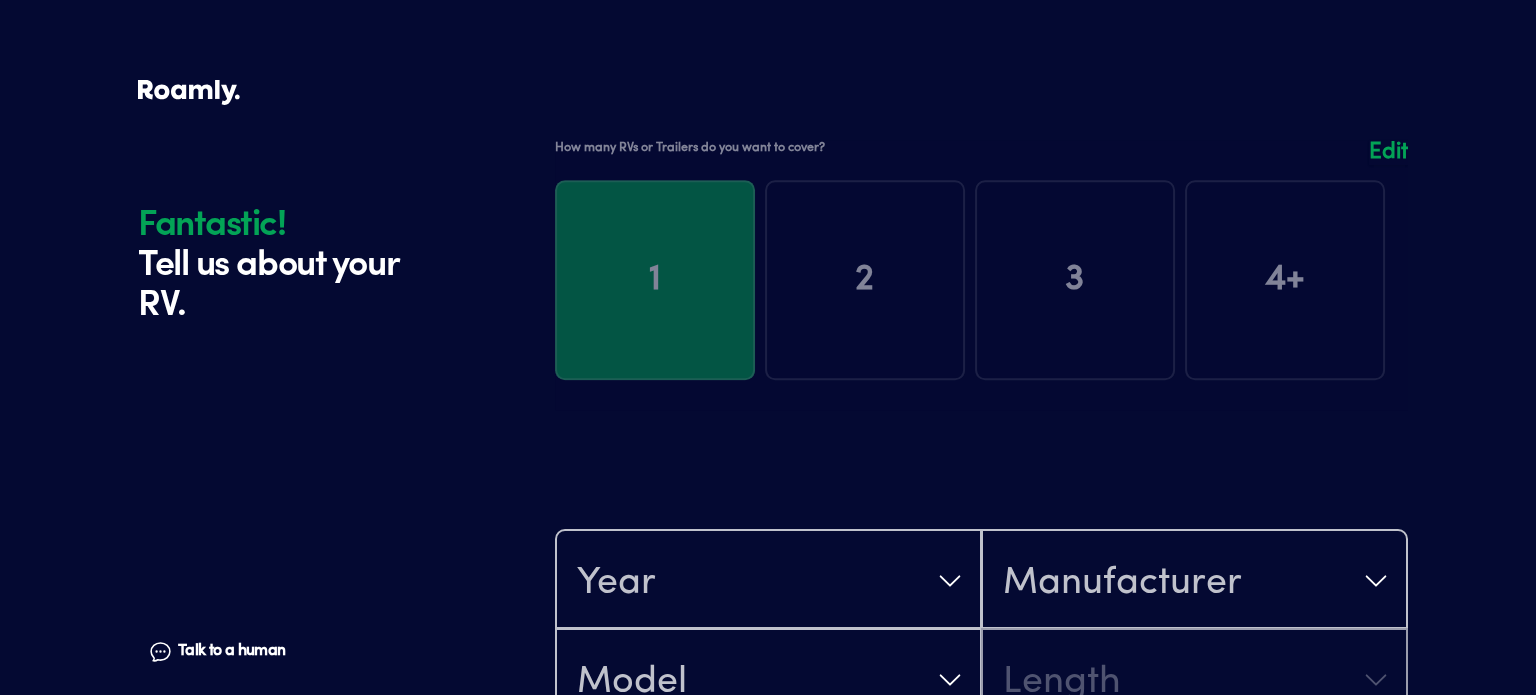 scroll, scrollTop: 390, scrollLeft: 0, axis: vertical 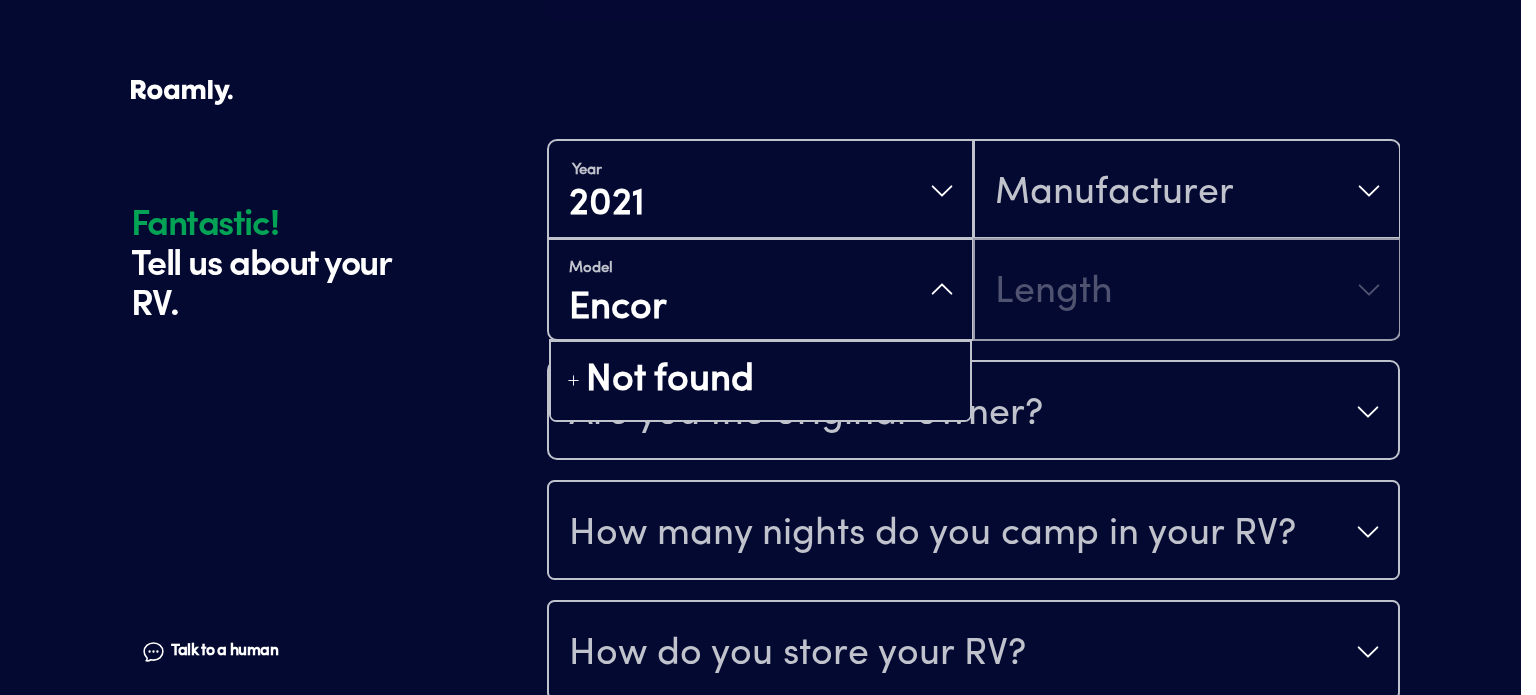 type on "Encore" 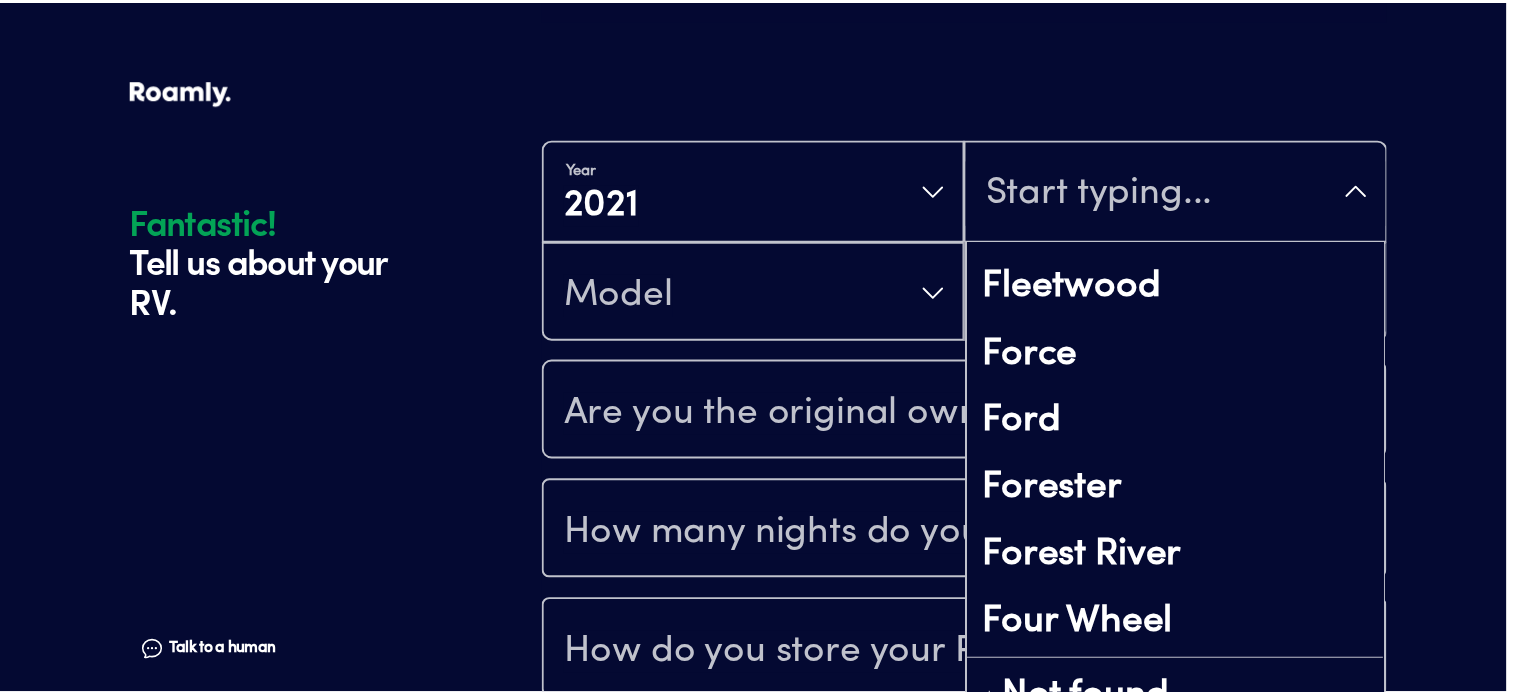 scroll, scrollTop: 5300, scrollLeft: 0, axis: vertical 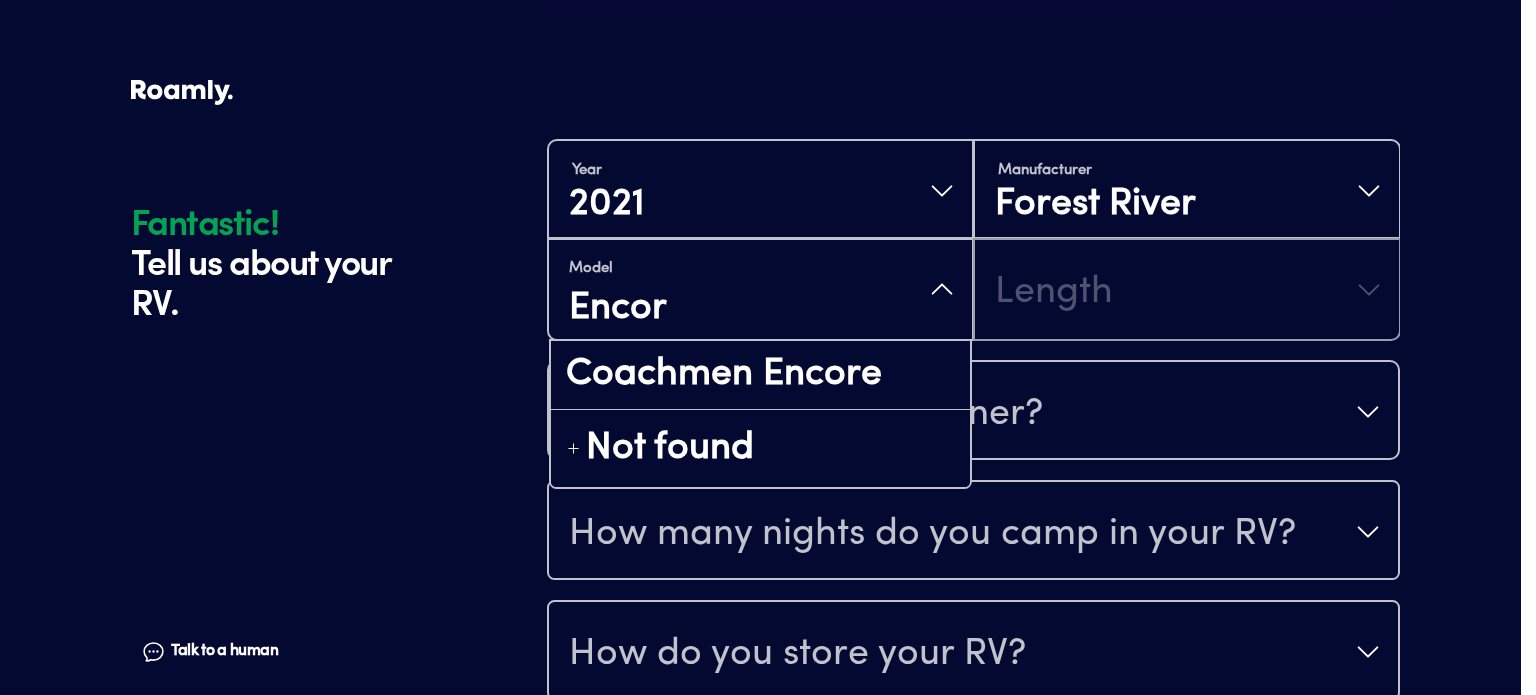 type on "Encore" 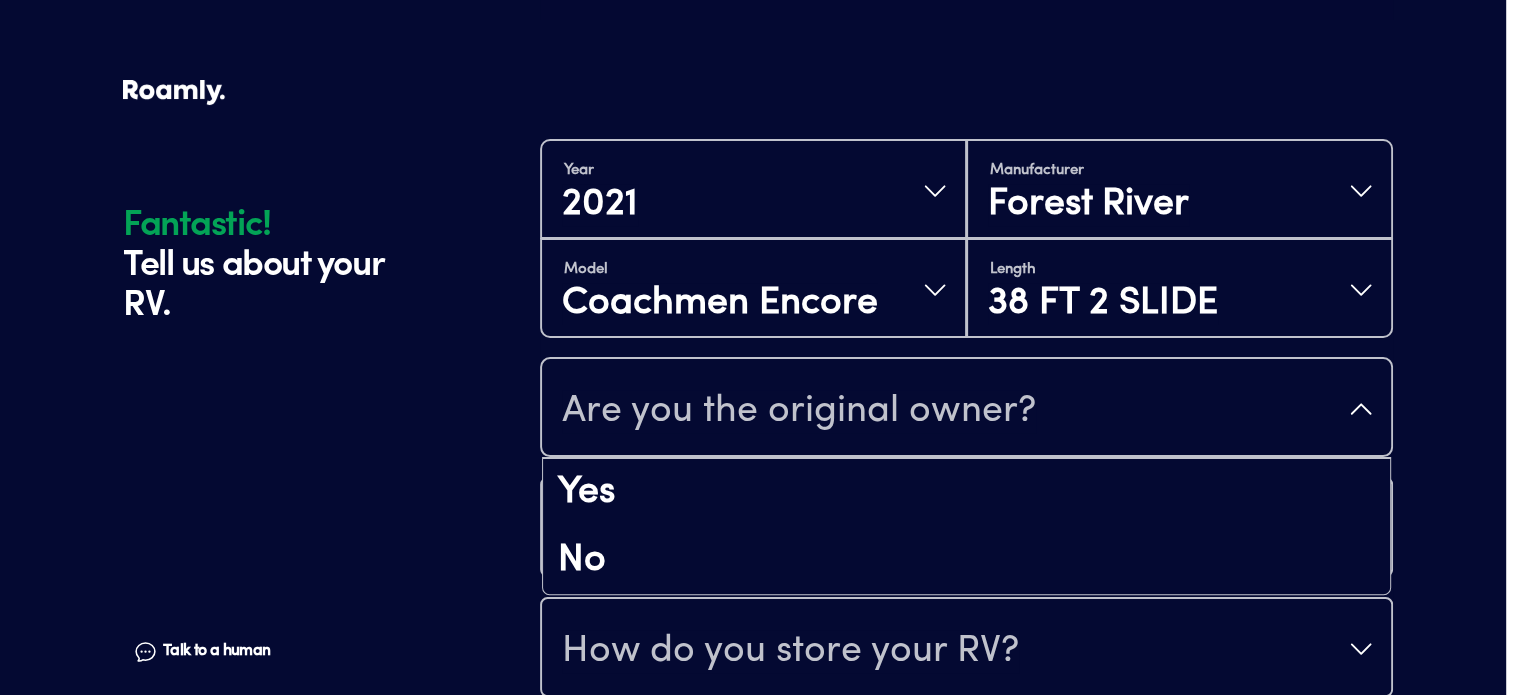 click on "Are you the original owner?" at bounding box center [966, 409] 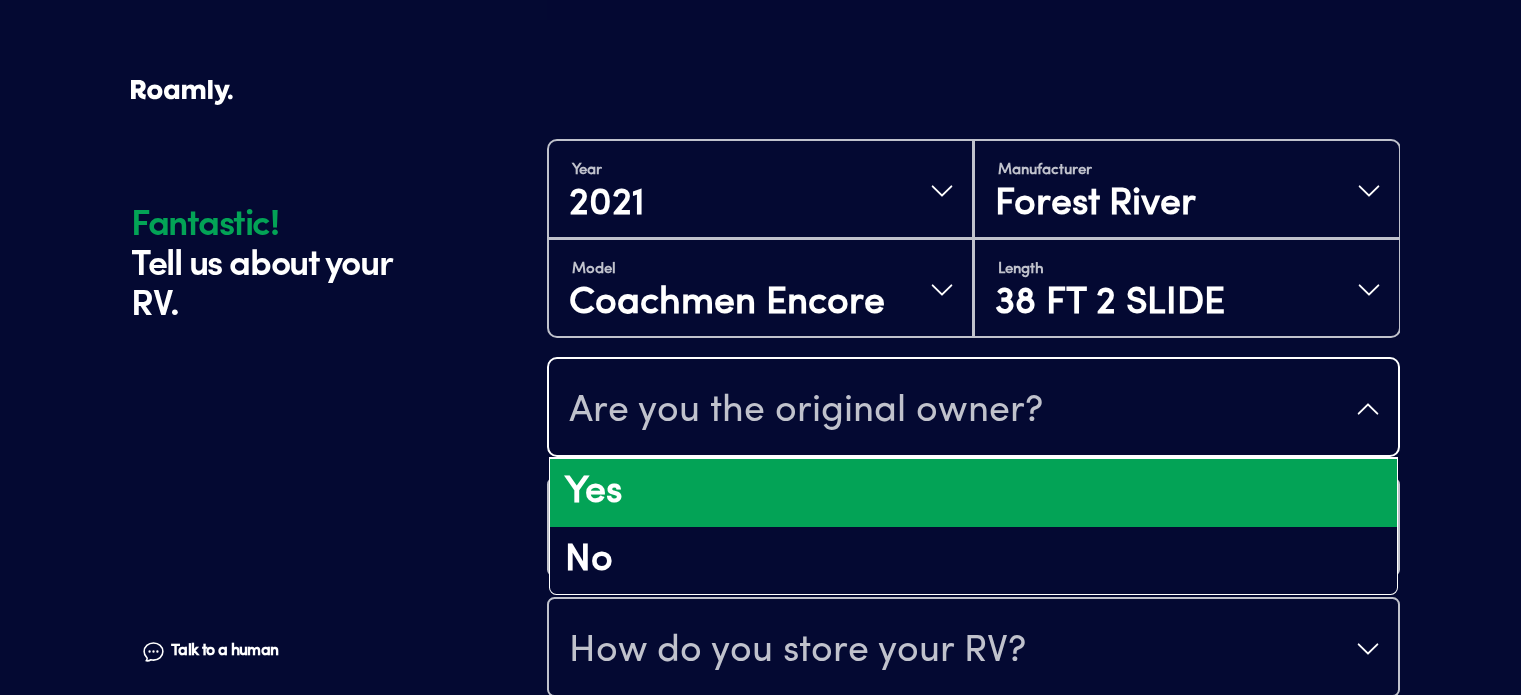 click on "Yes" at bounding box center (973, 493) 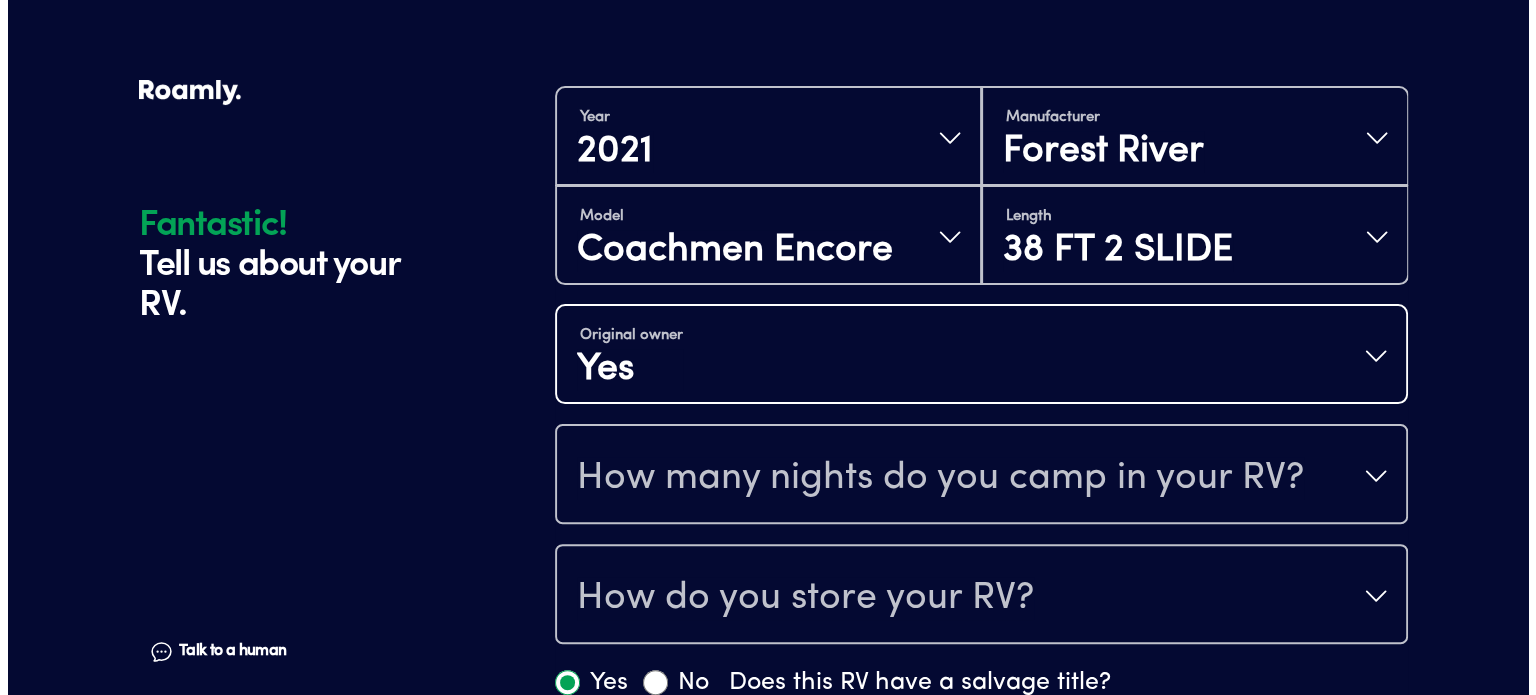 scroll, scrollTop: 490, scrollLeft: 0, axis: vertical 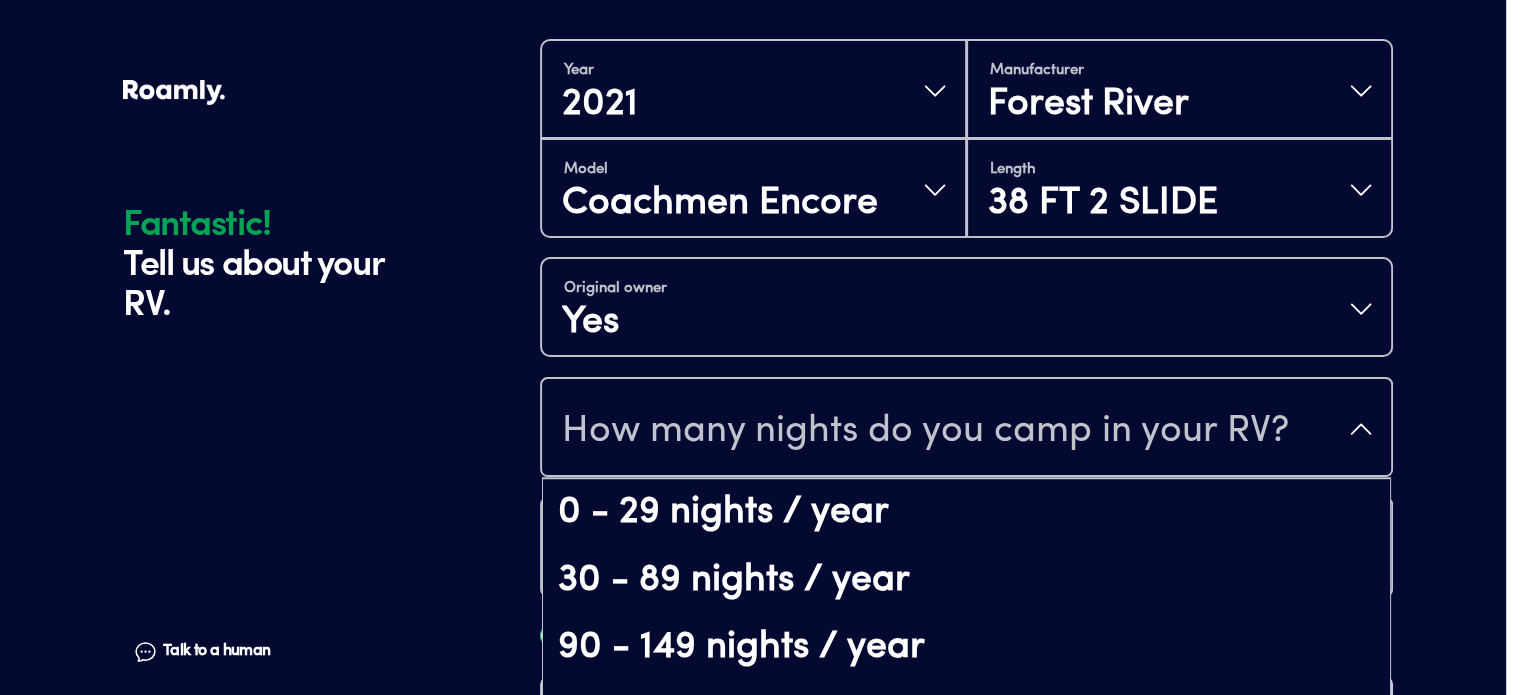 click on "How many nights do you camp in your RV?" at bounding box center (925, 431) 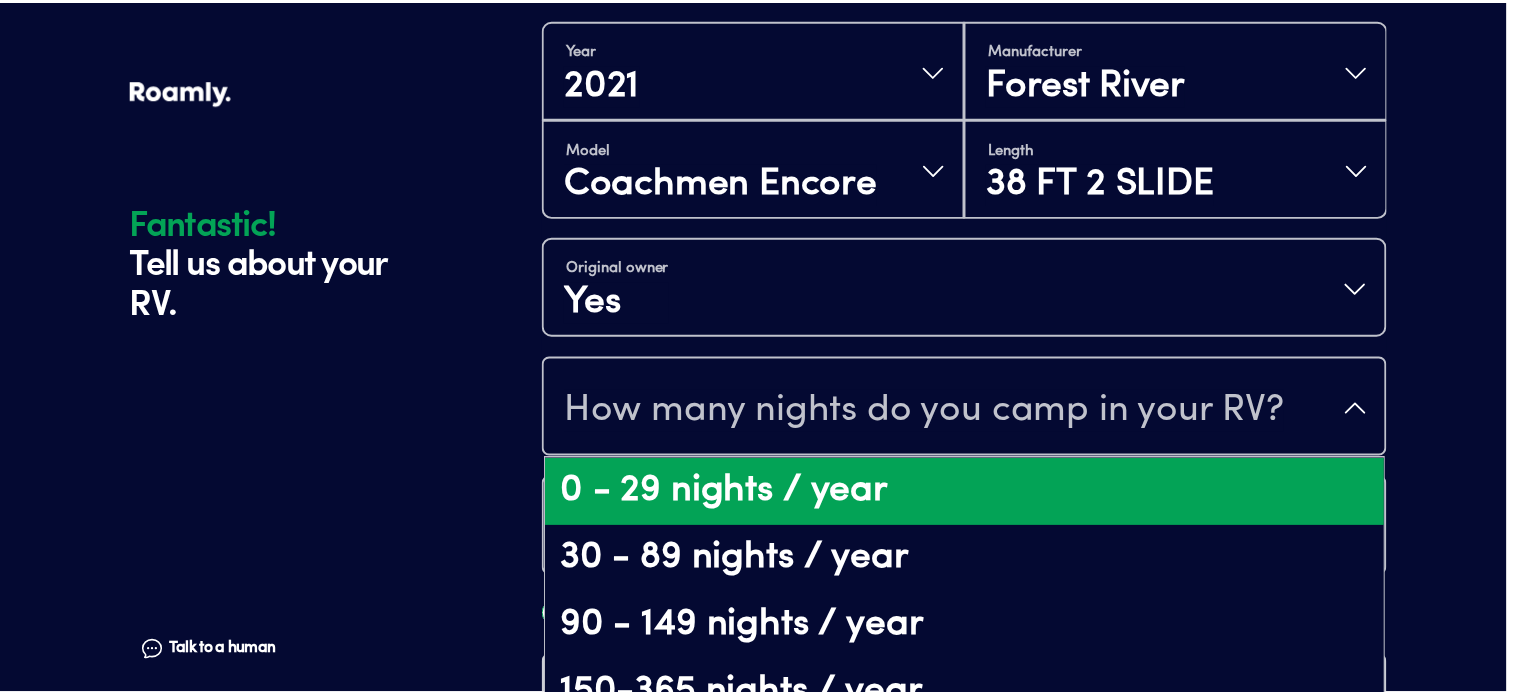 scroll, scrollTop: 40, scrollLeft: 0, axis: vertical 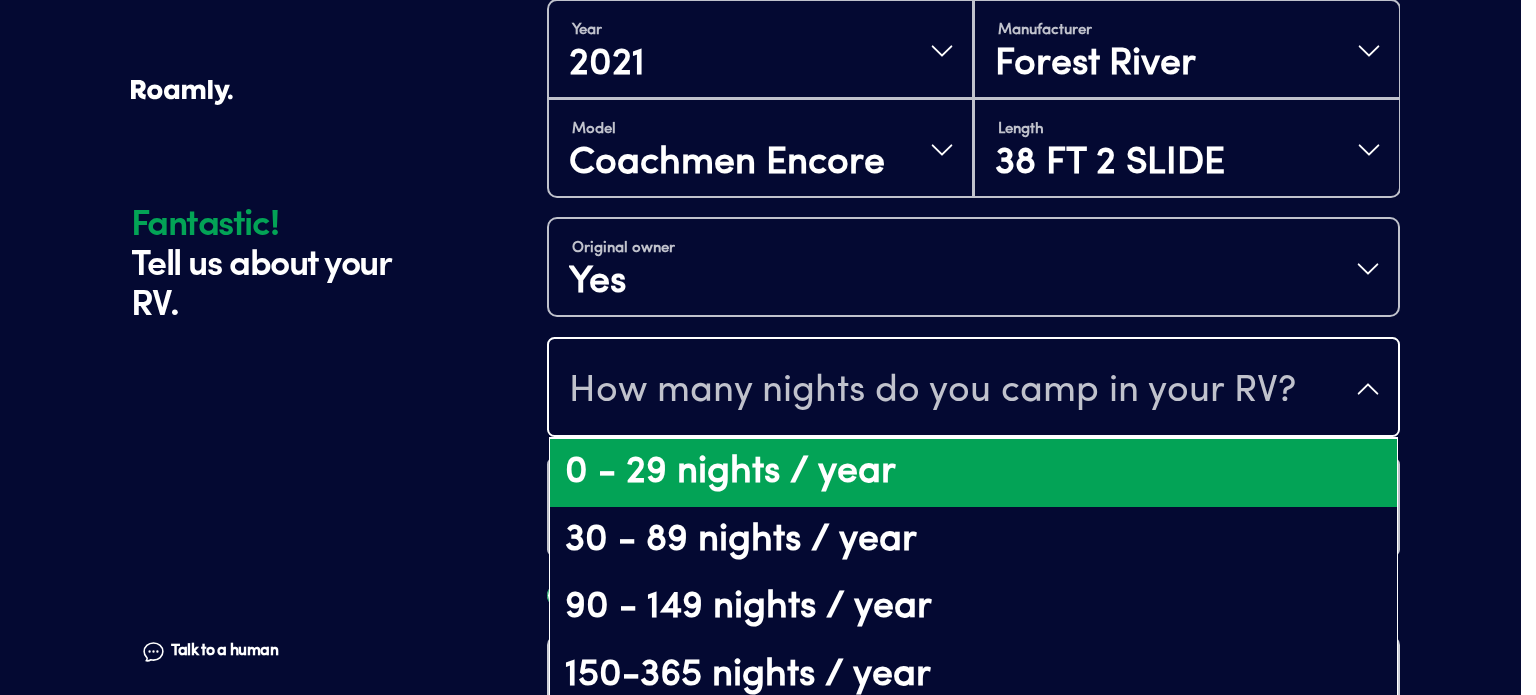click on "0 - 29 nights / year" at bounding box center [973, 473] 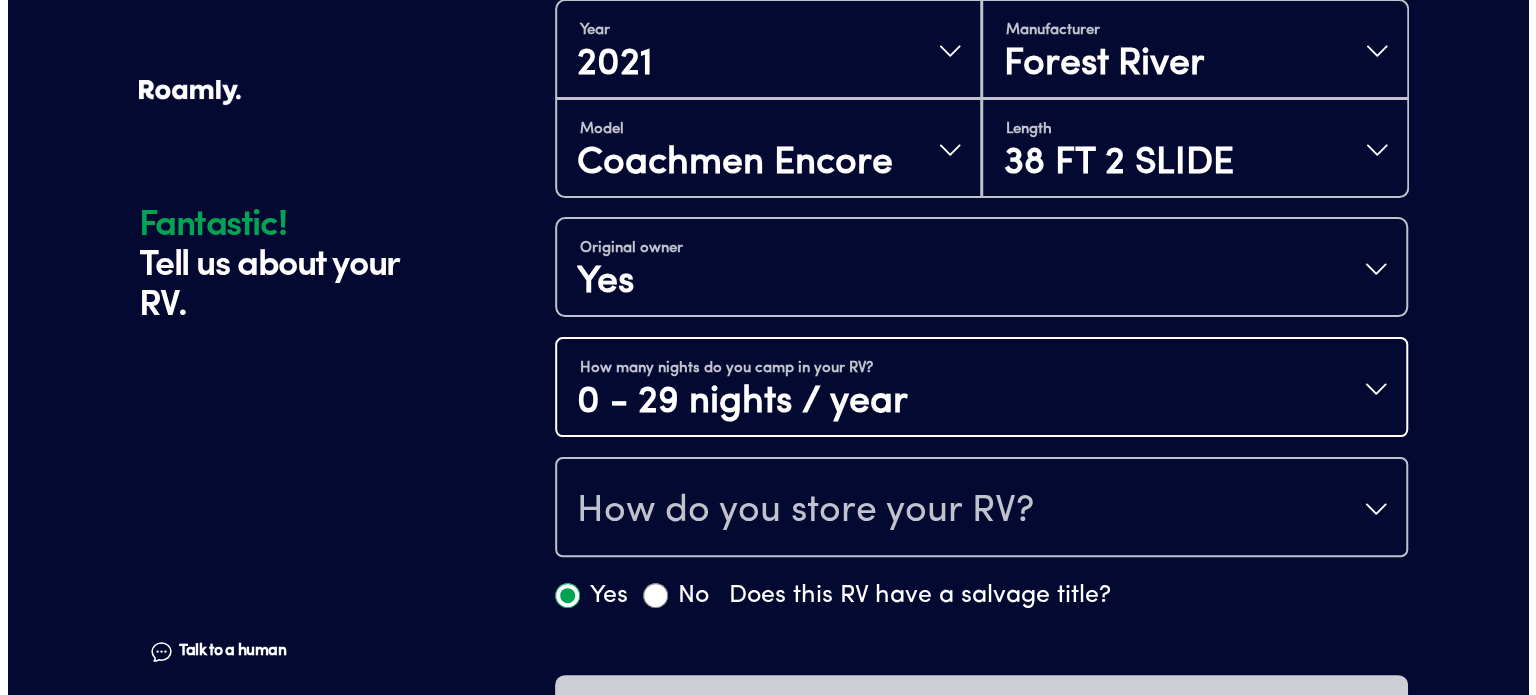 scroll, scrollTop: 0, scrollLeft: 0, axis: both 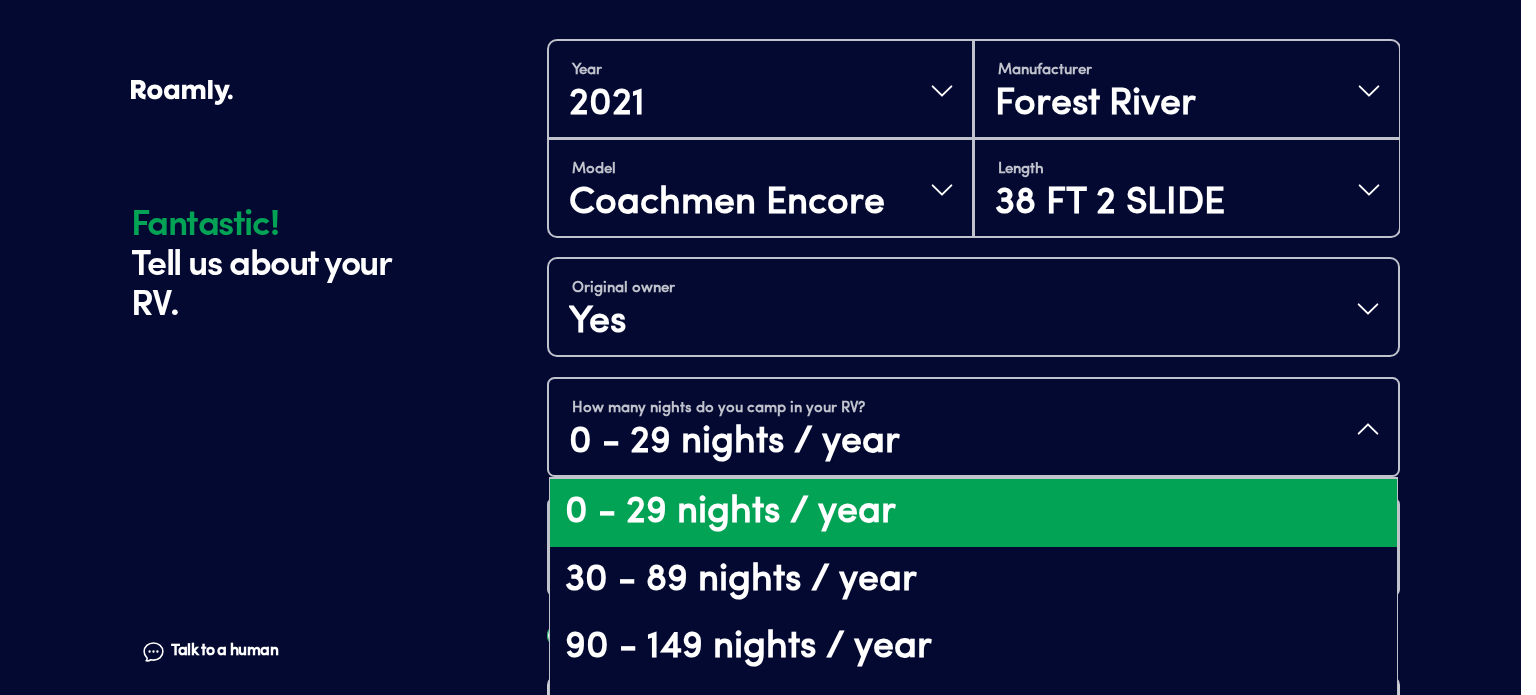 click on "How many nights do you camp in your RV? 0 - 29 nights / year" at bounding box center [973, 429] 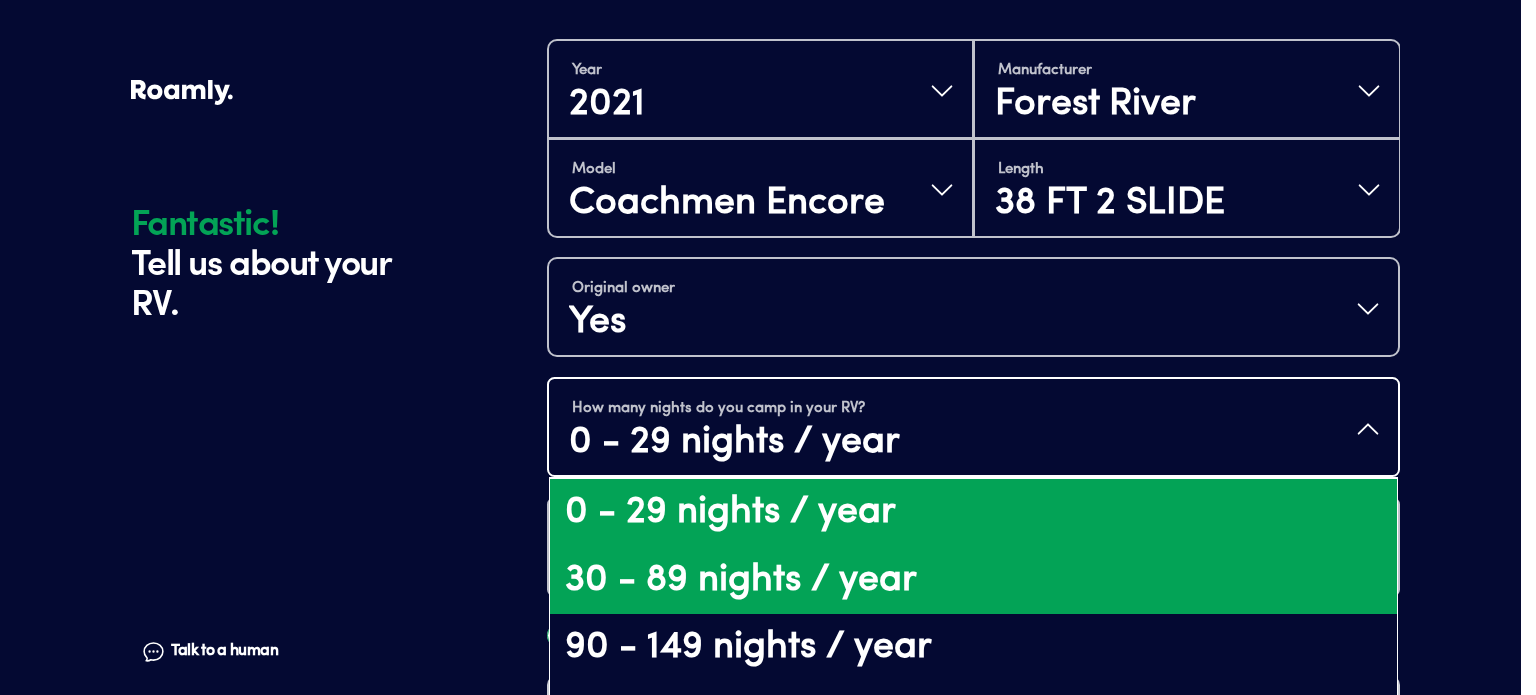 click on "30 - 89 nights / year" at bounding box center (973, 581) 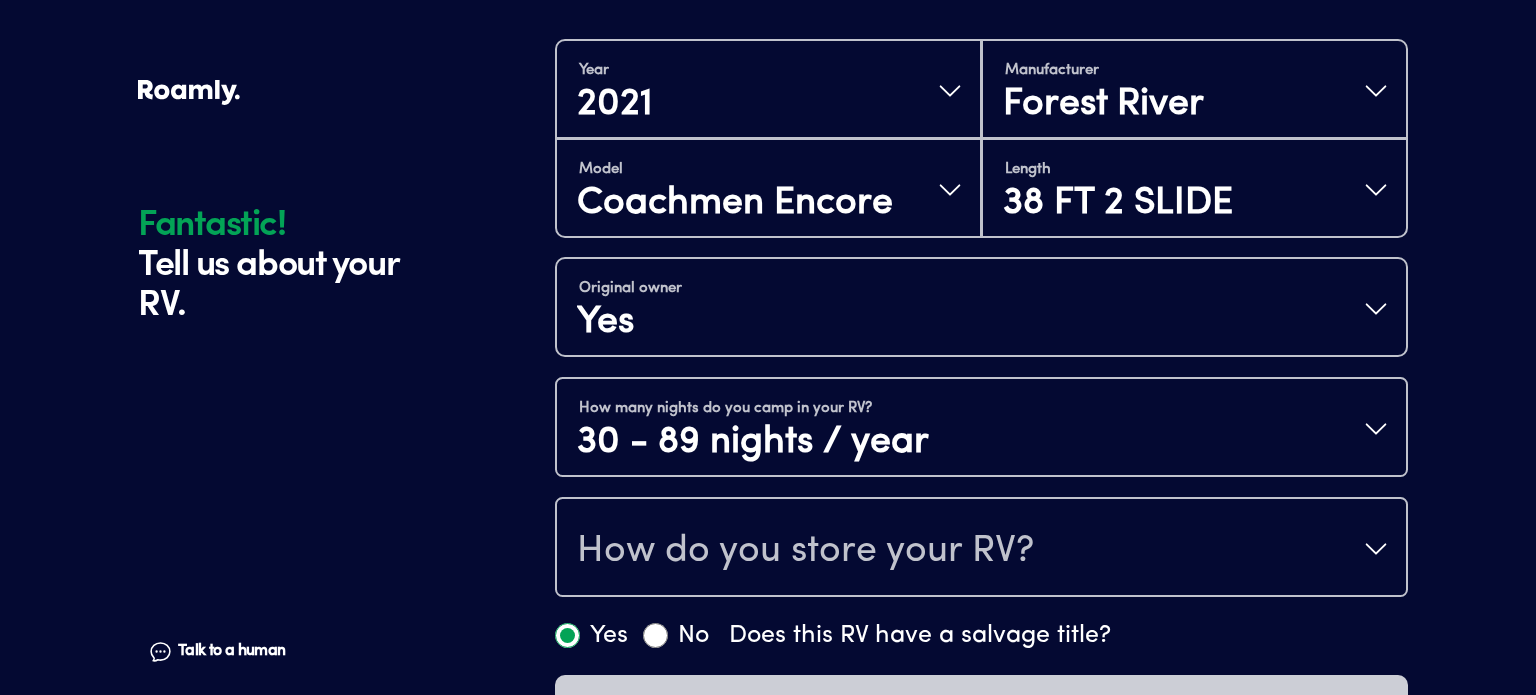 click on "How do you store your RV?" at bounding box center [805, 551] 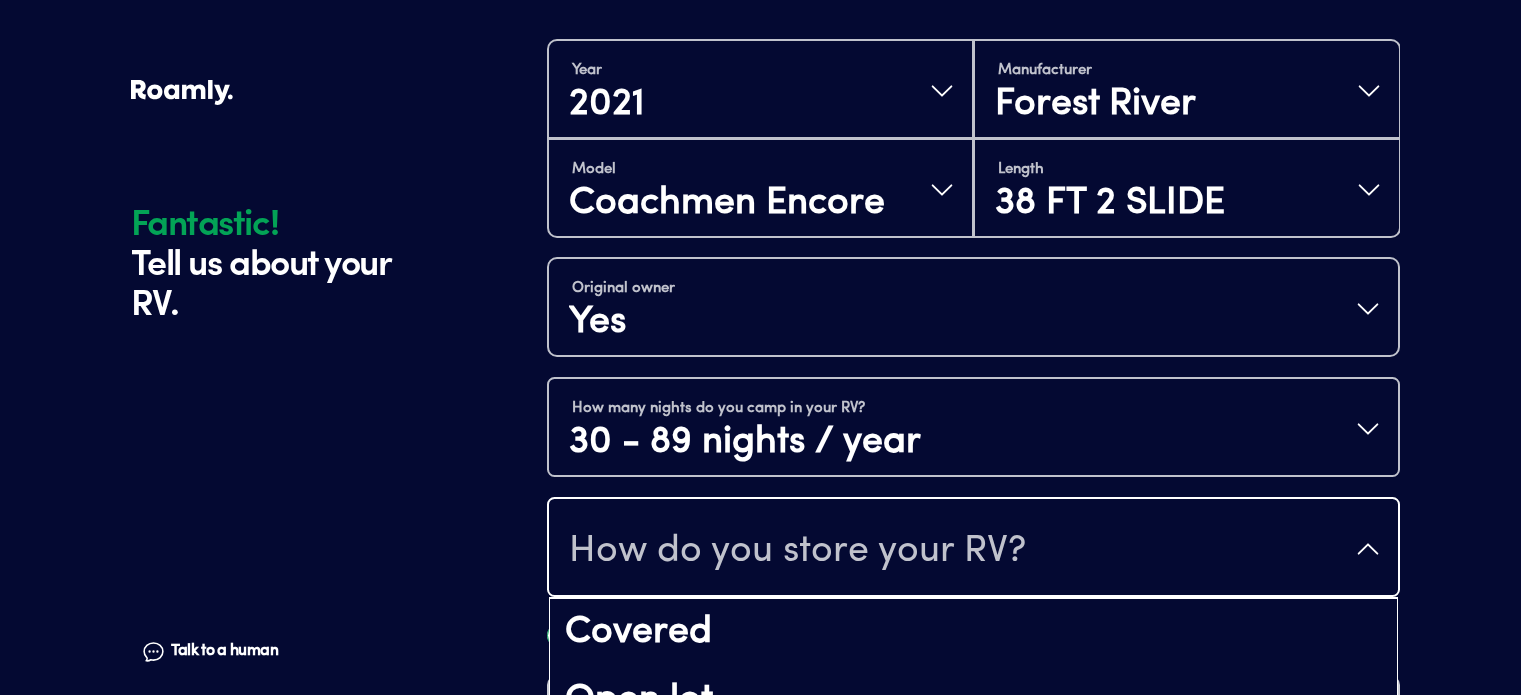 click on "Fantastic! Tell us about your RV. Talk to a human Chat 1 2 3 4+ Edit How many RVs or Trailers do you want to cover? Fantastic! Tell us about your RV. Talk to a human Chat Year [DATE] Manufacturer Forest River Model Coachmen Encore Length 38 FT 2 SLIDE Original owner Yes How many nights do you camp in your RV? 30 - 89 nights / year How do you store your RV? Covered Open lot Enclosed Yes No Does this RV have a salvage title? Please fill out all fields Fantastic! | Roamly Do Not Sell or Share My Personal Data More information Allow All  Manage Consent Preferences Strictly Necessary Cookies Always Active Share Or Sale of Personal Data     Share Or Sale of Personal Data   Performance Cookies     Switch Label   label Targeting Cookies     Switch Label   label Back Button Cookie List   Search Icon Filter Icon Clear   checkbox label   label Apply   Cancel Consent   Leg.Interest   checkbox label   label   checkbox label   label   checkbox label   label   Confirm My Choices" at bounding box center (768, 148) 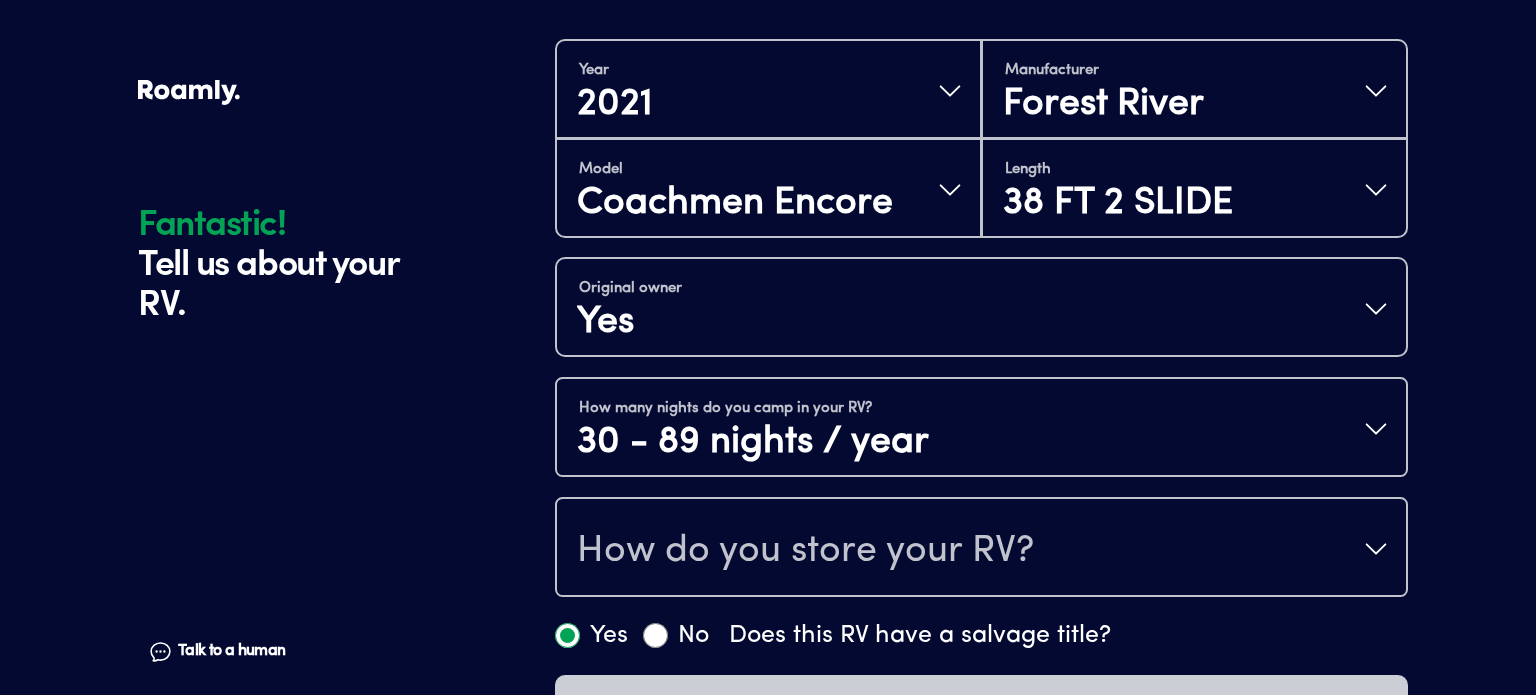 click on "How do you store your RV?" at bounding box center [981, 549] 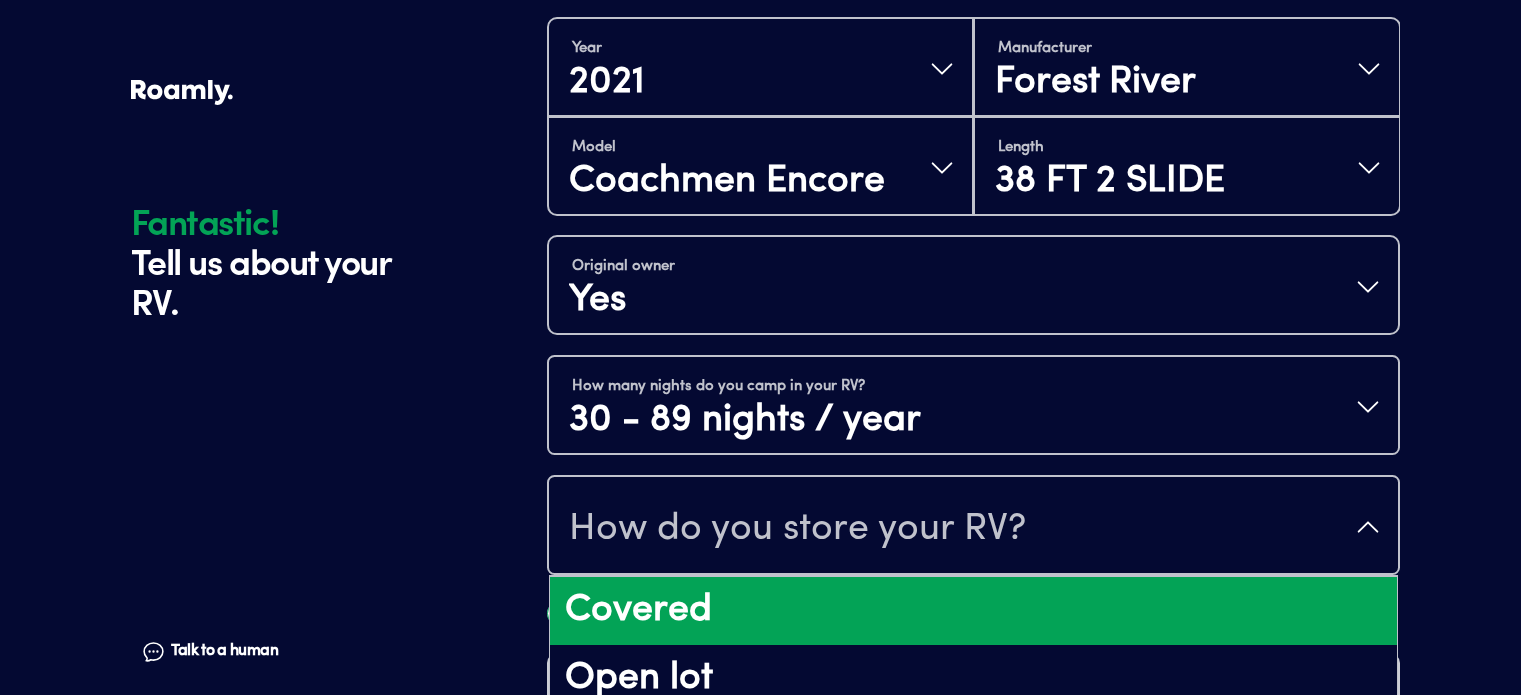 scroll, scrollTop: 24, scrollLeft: 0, axis: vertical 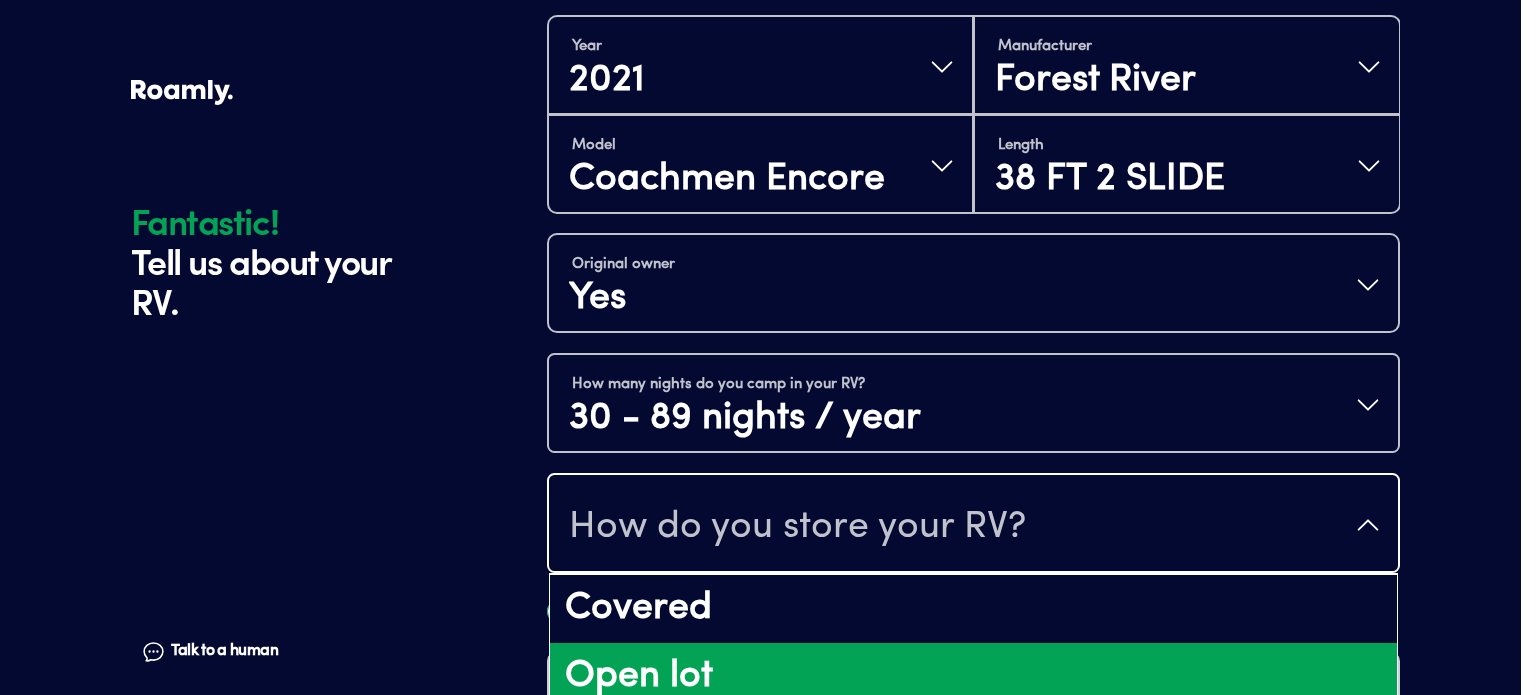 click on "Open lot" at bounding box center [973, 677] 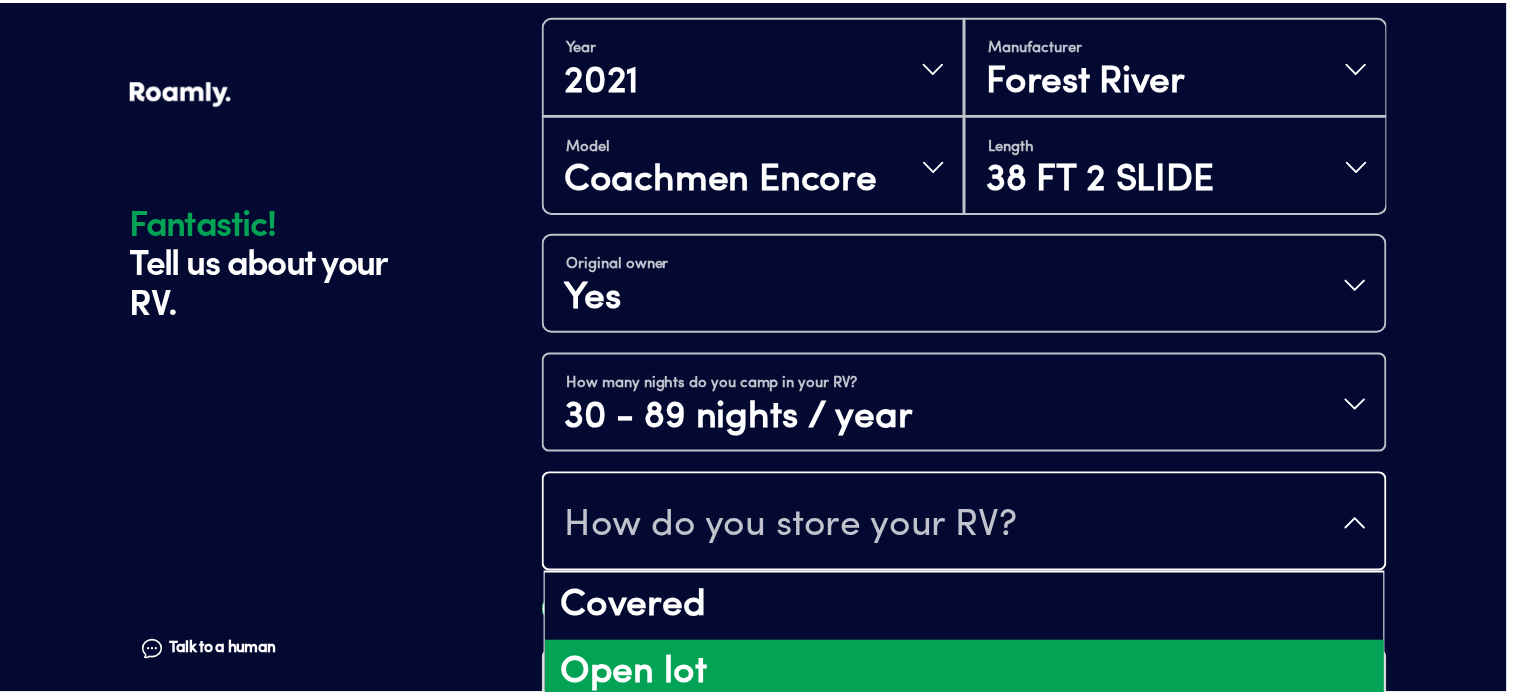 scroll, scrollTop: 503, scrollLeft: 0, axis: vertical 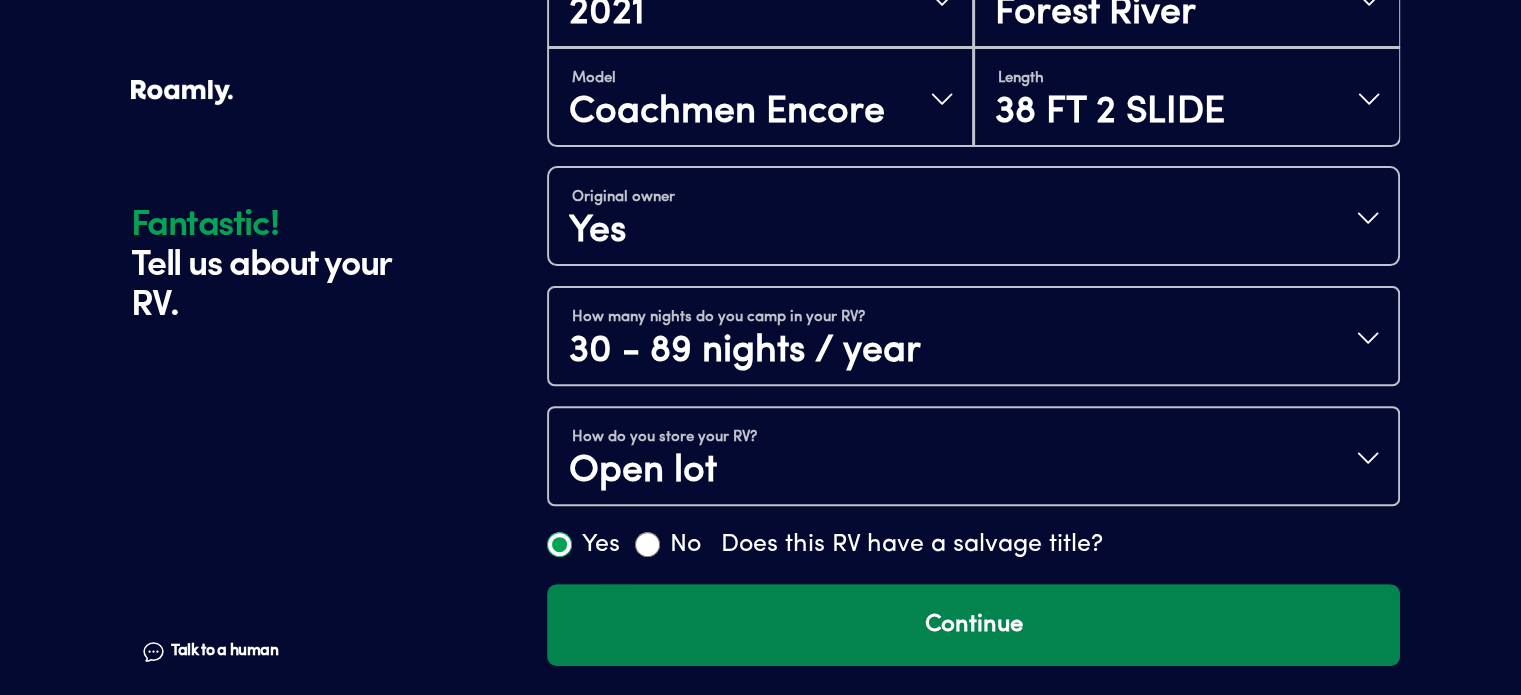 click on "Continue" at bounding box center (973, 625) 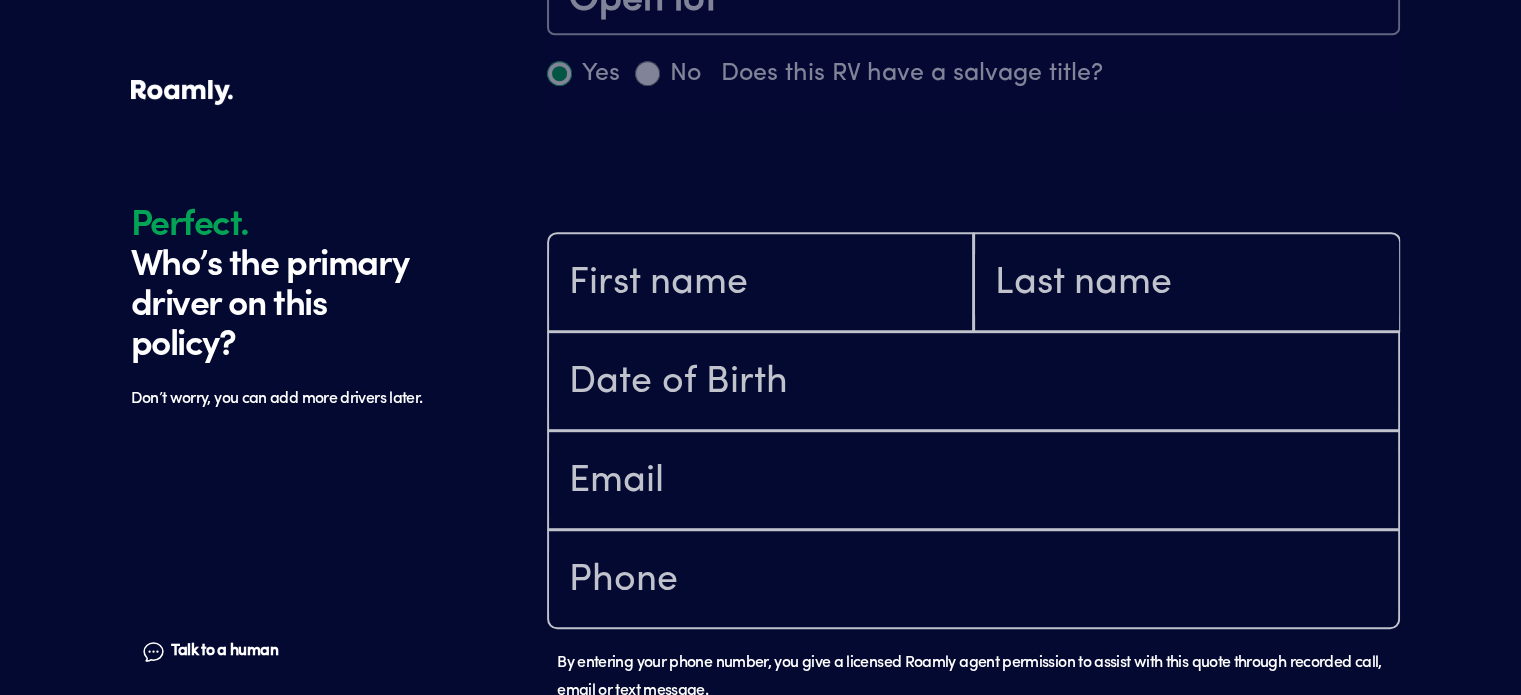 scroll, scrollTop: 1184, scrollLeft: 0, axis: vertical 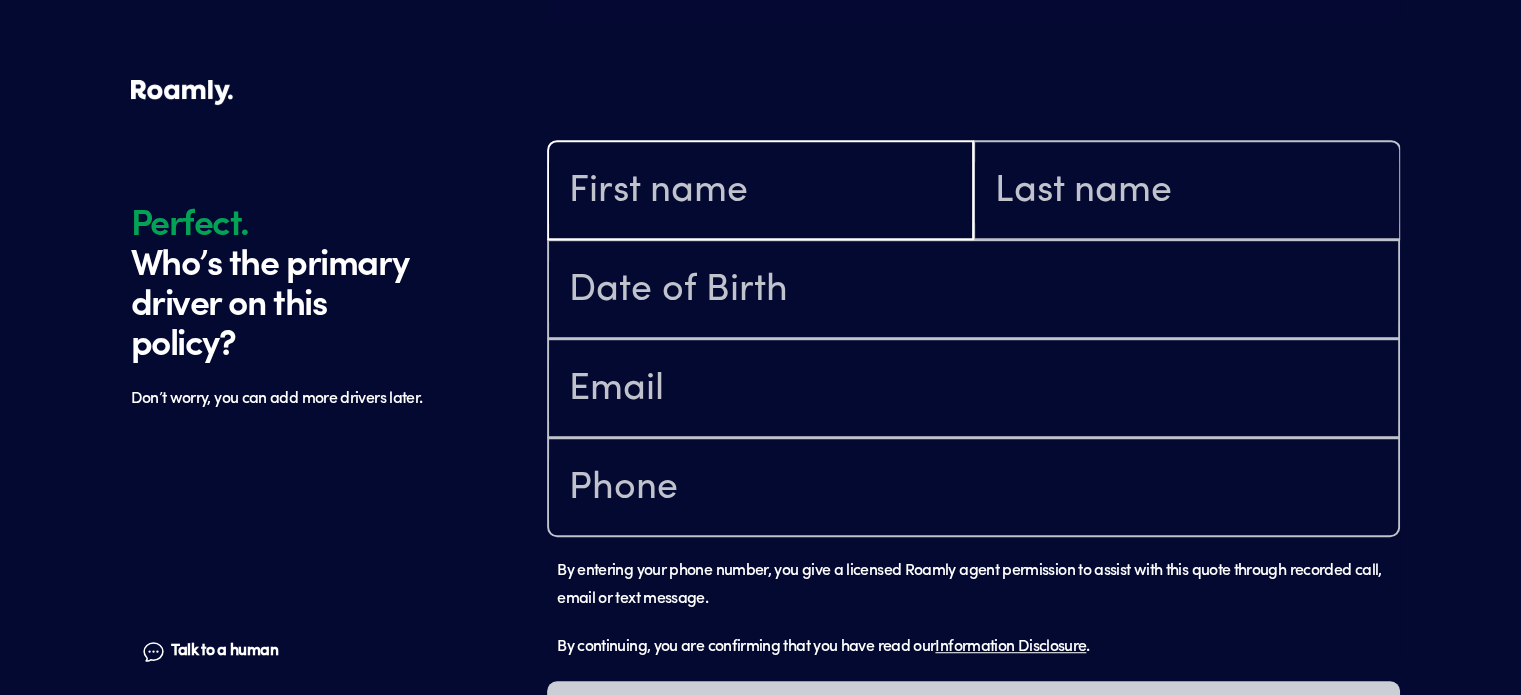 click at bounding box center (760, 192) 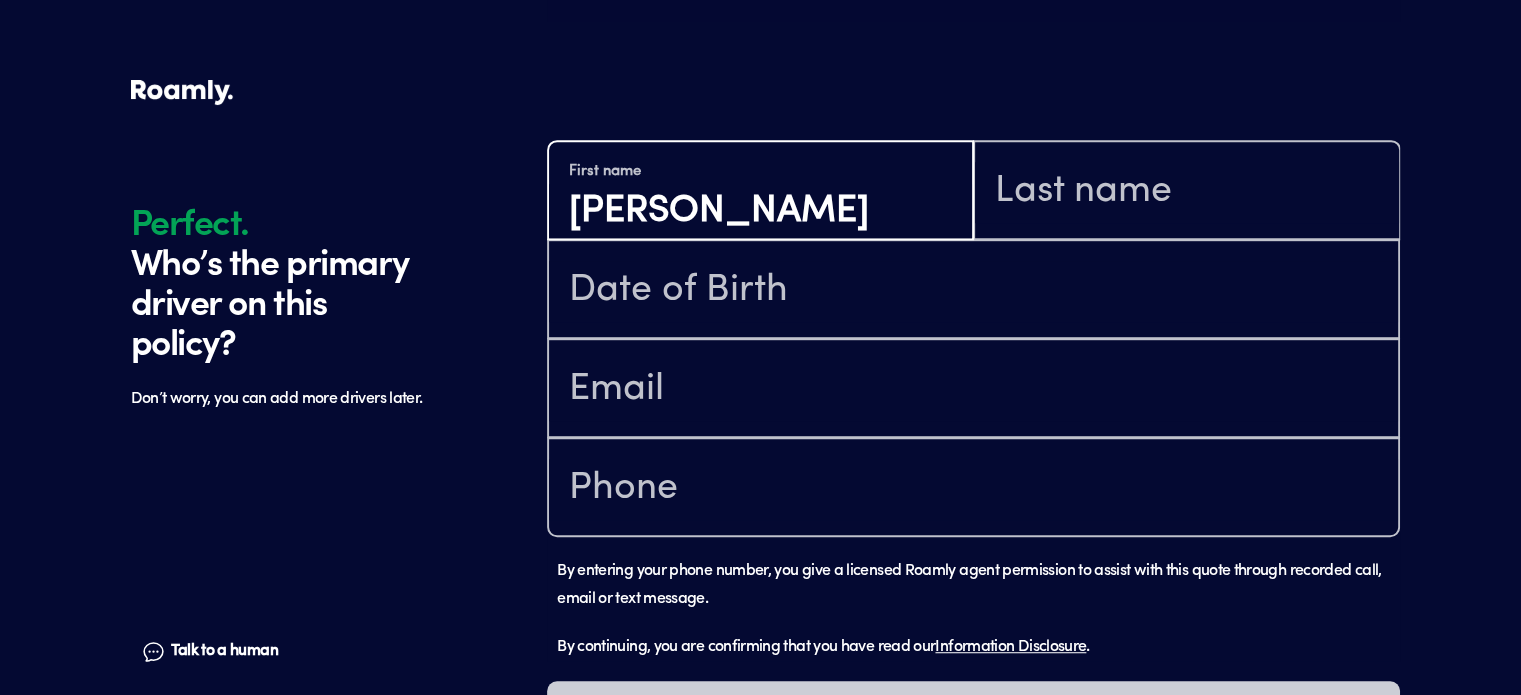type on "[PERSON_NAME]" 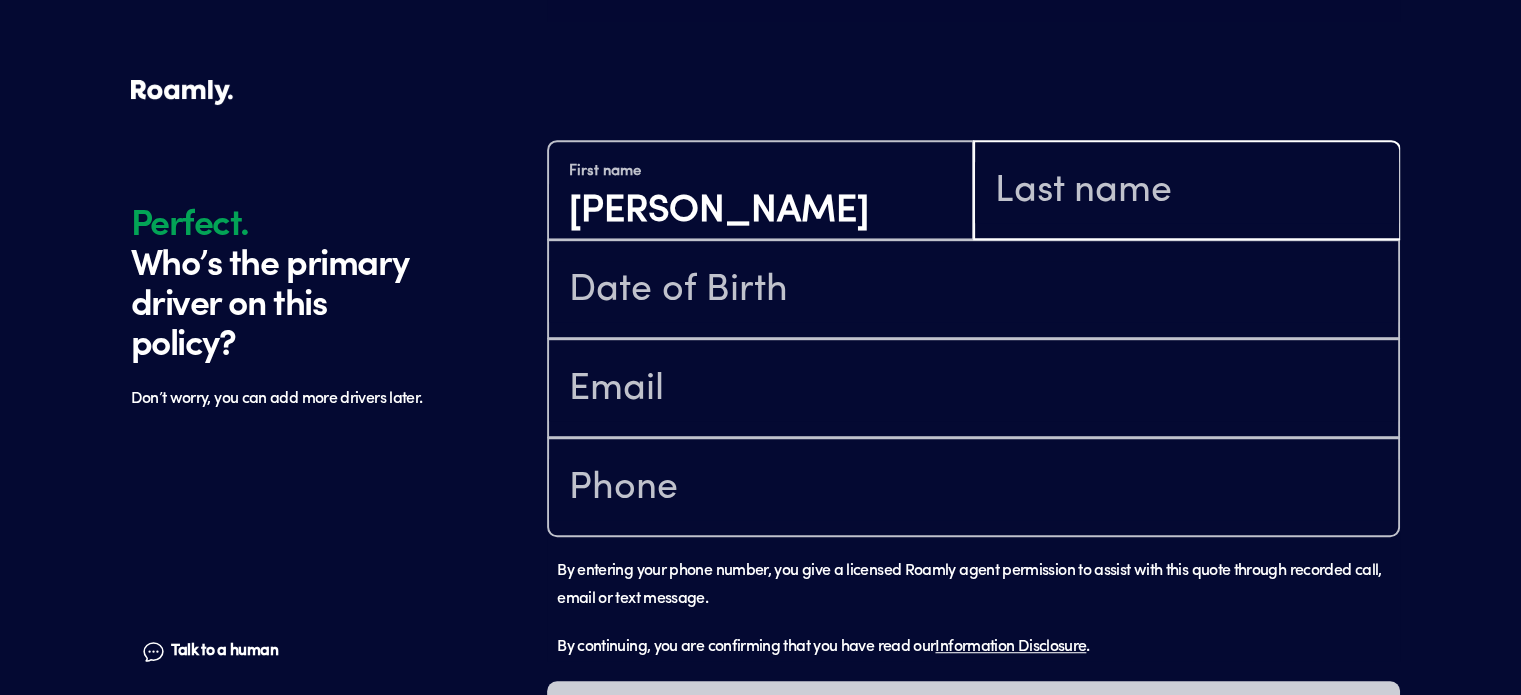 click at bounding box center (1186, 192) 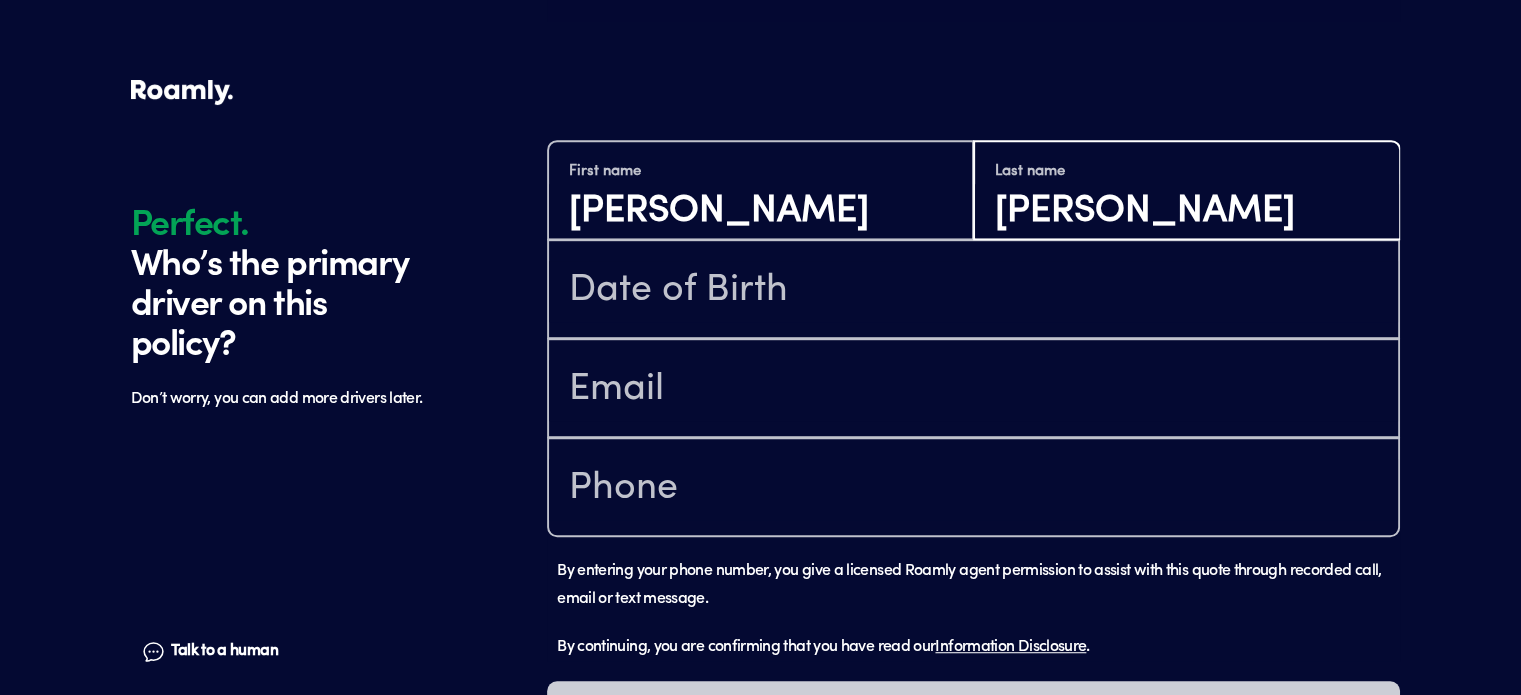 type on "[PERSON_NAME]" 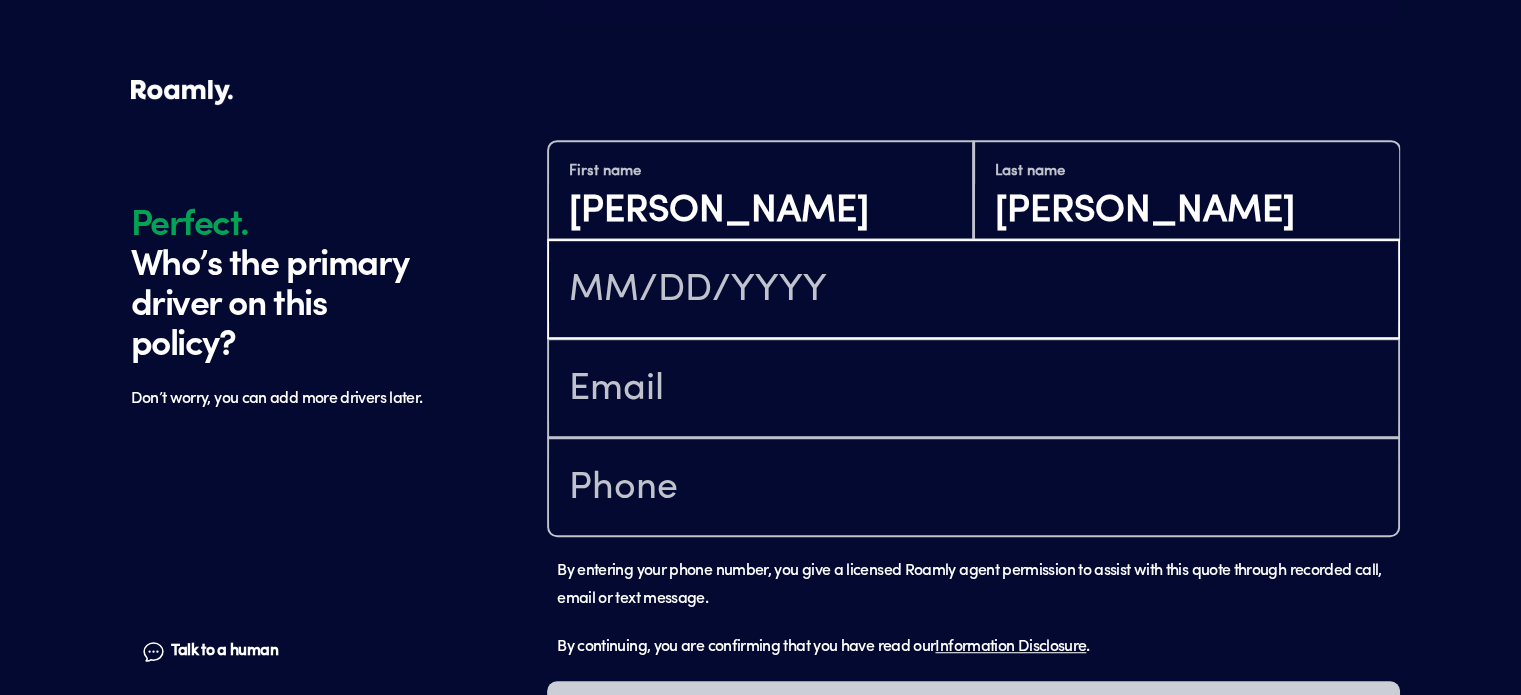 click at bounding box center [973, 291] 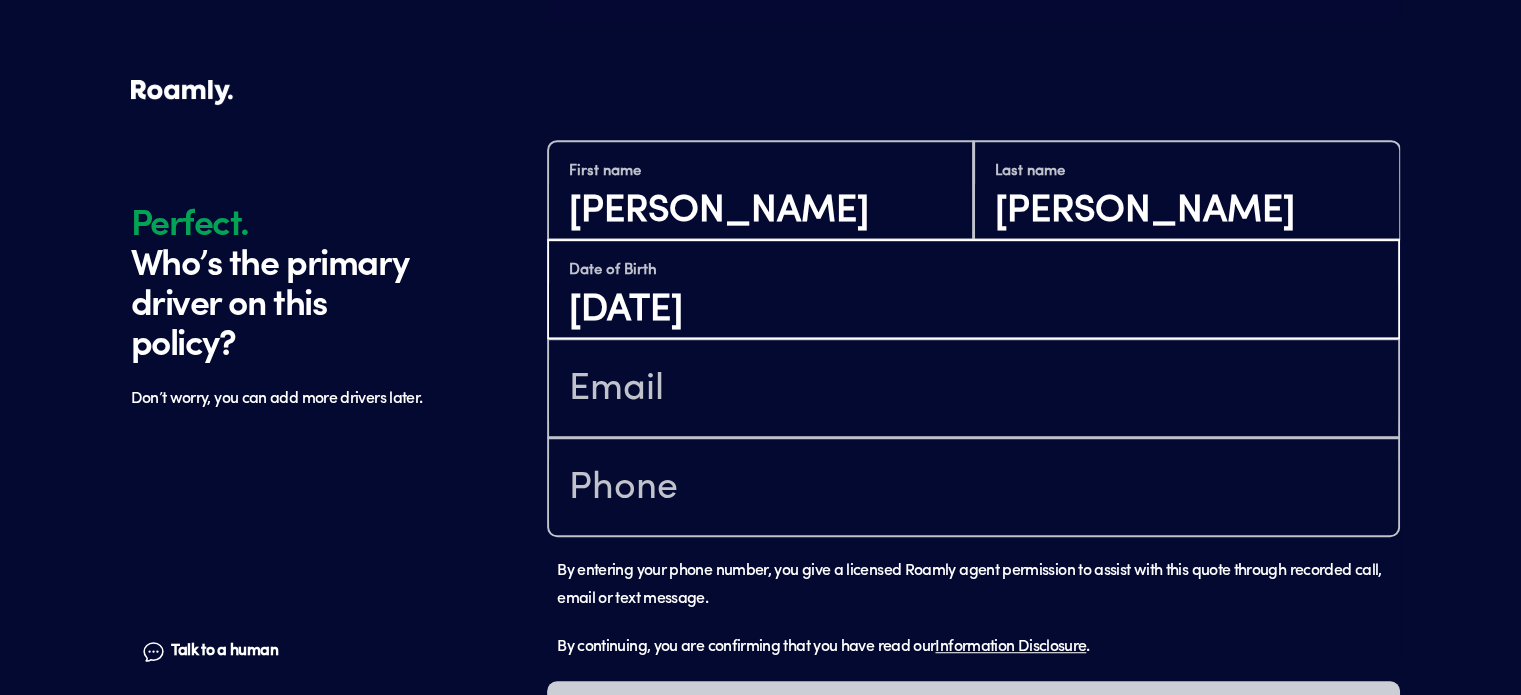 type on "[DATE]" 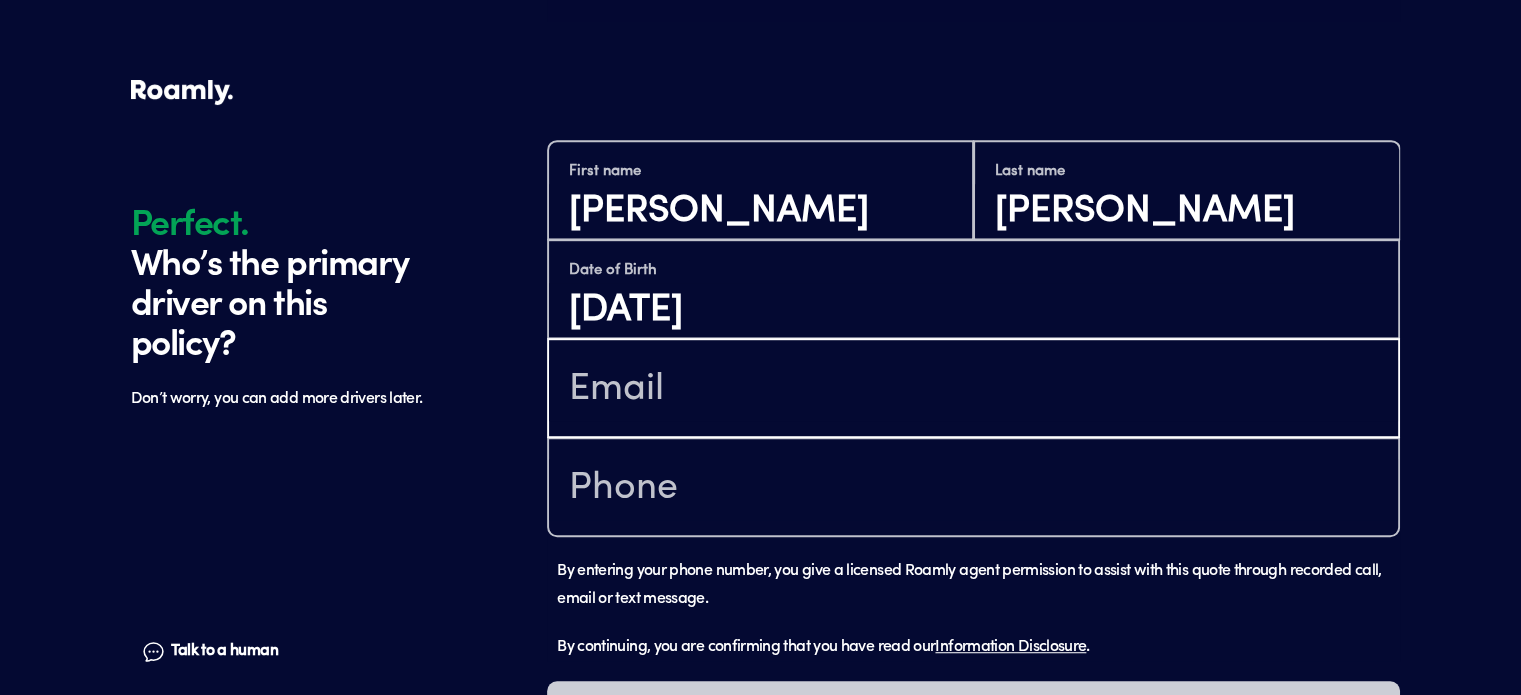 click at bounding box center [973, 390] 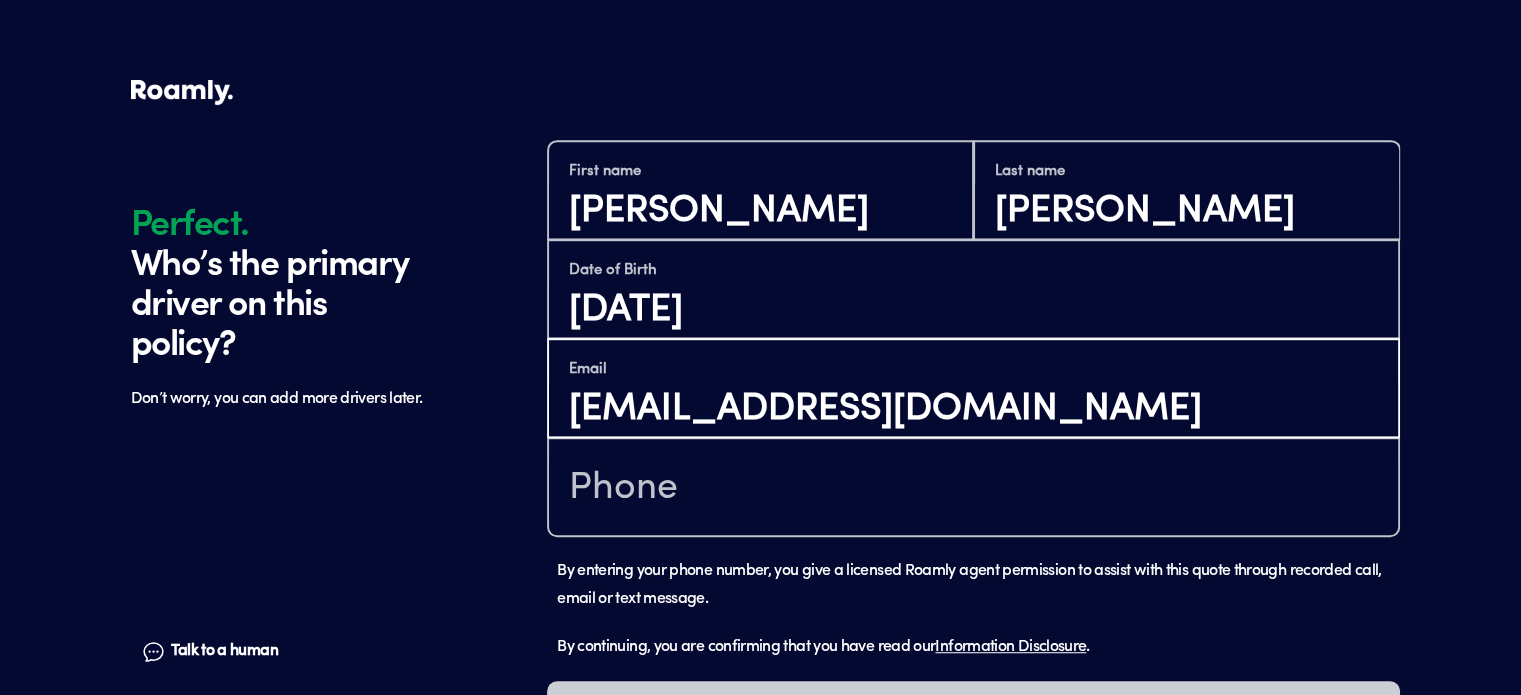 type on "[EMAIL_ADDRESS][DOMAIN_NAME]" 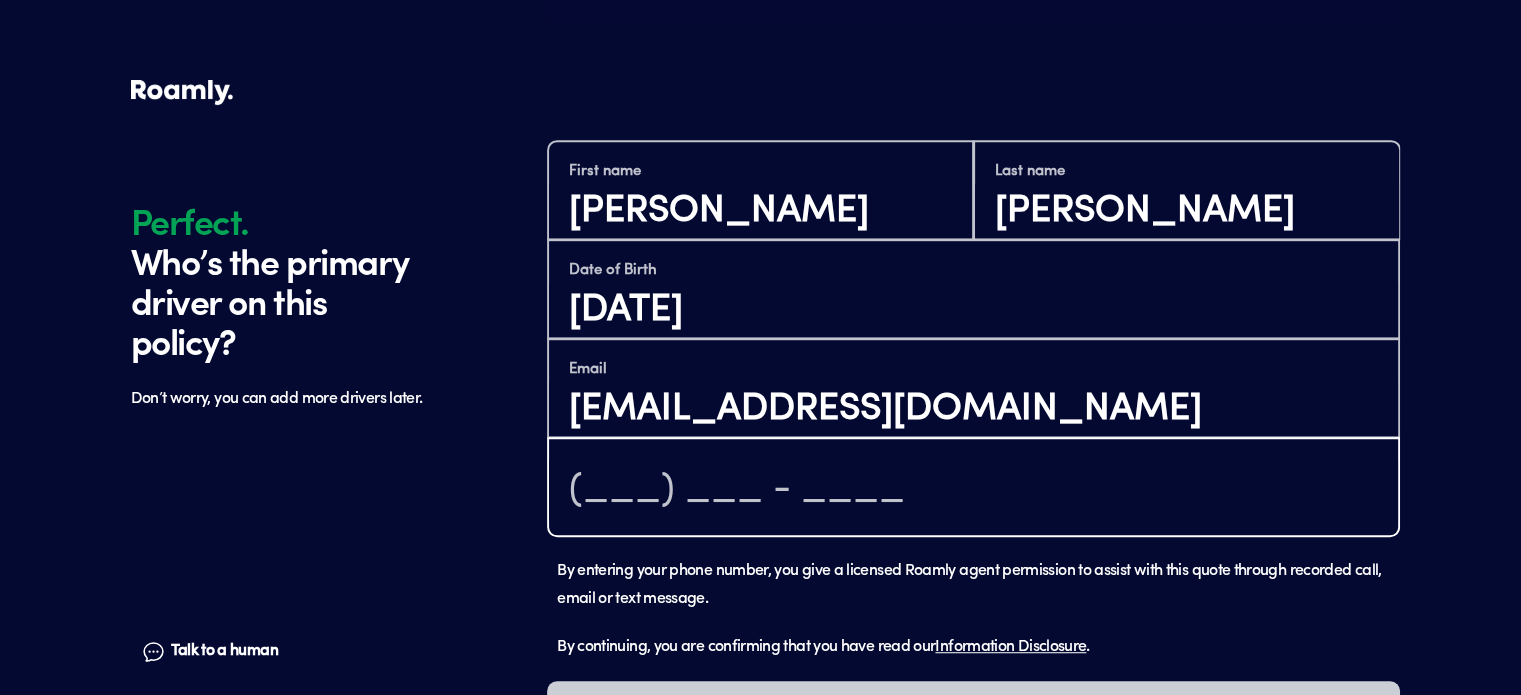 click at bounding box center [973, 489] 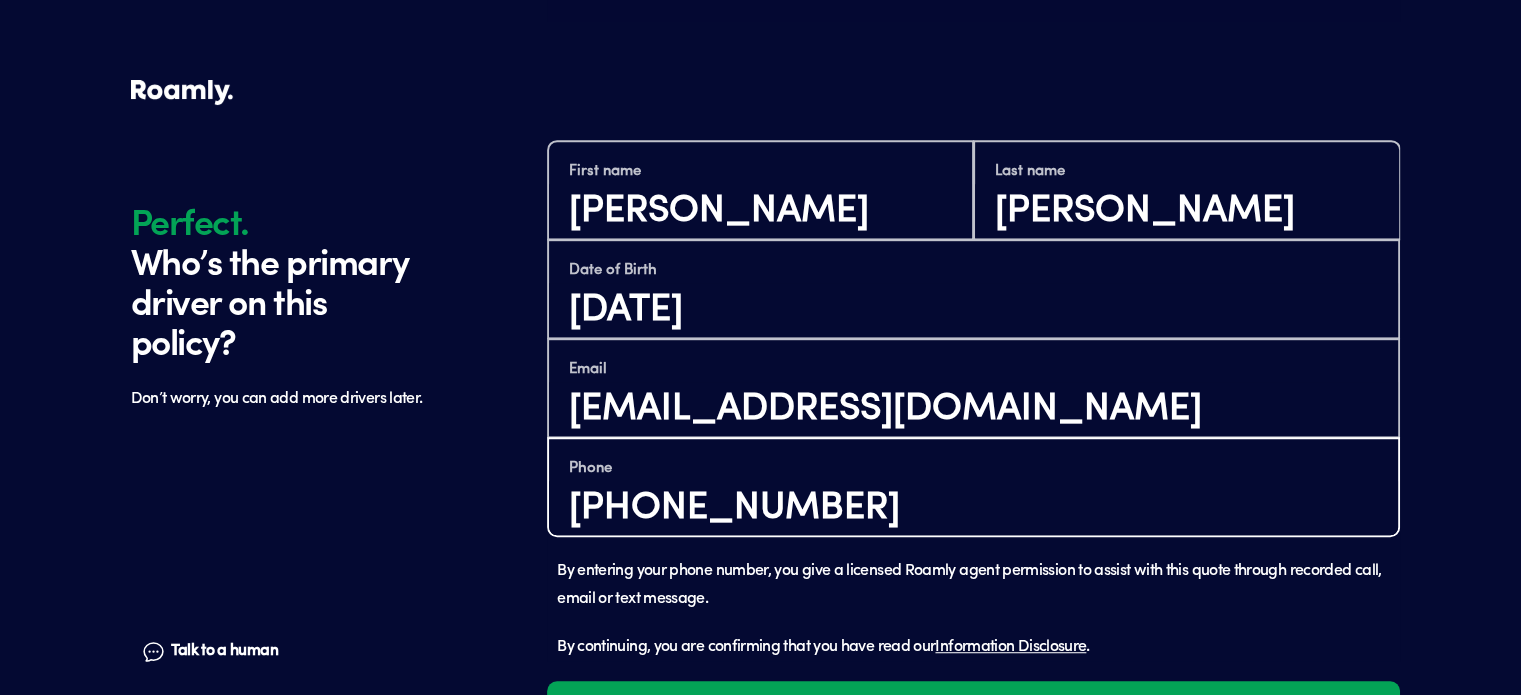 scroll, scrollTop: 1281, scrollLeft: 0, axis: vertical 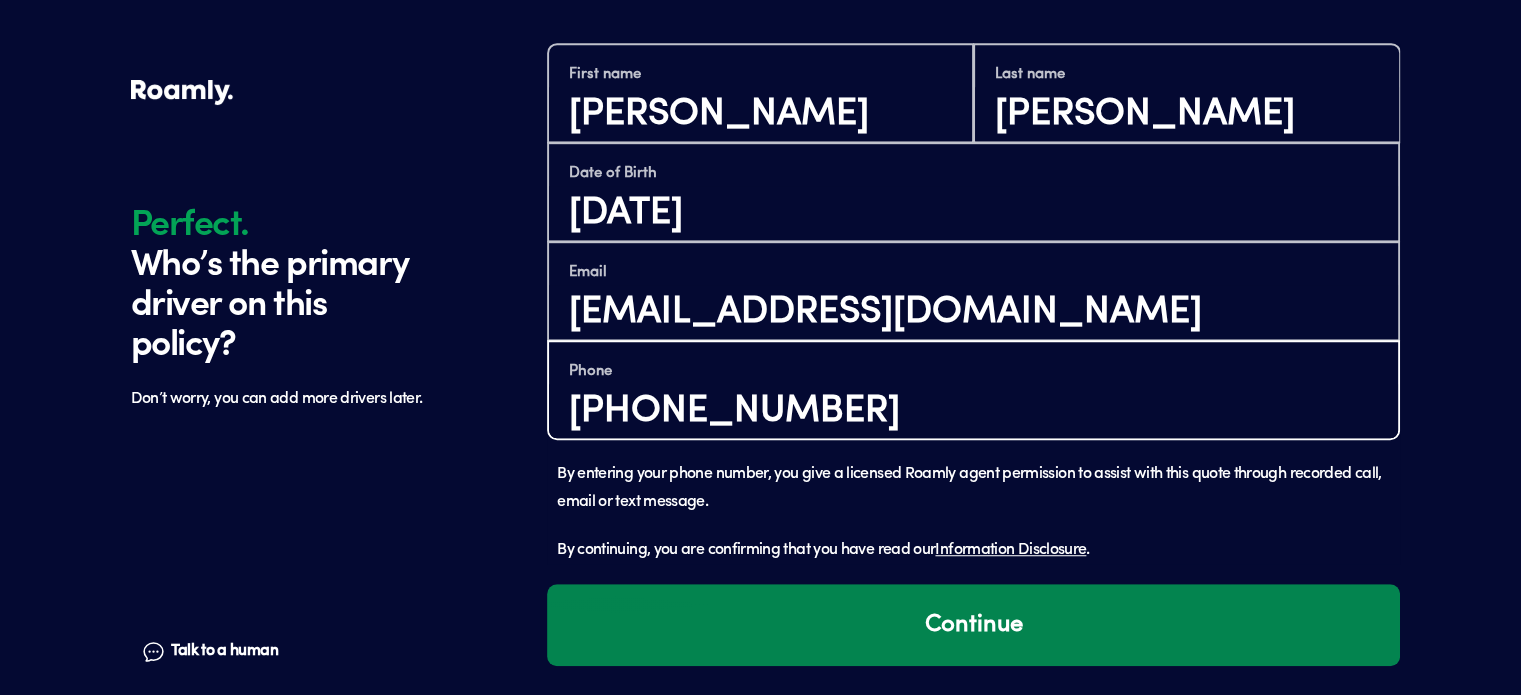 type on "[PHONE_NUMBER]" 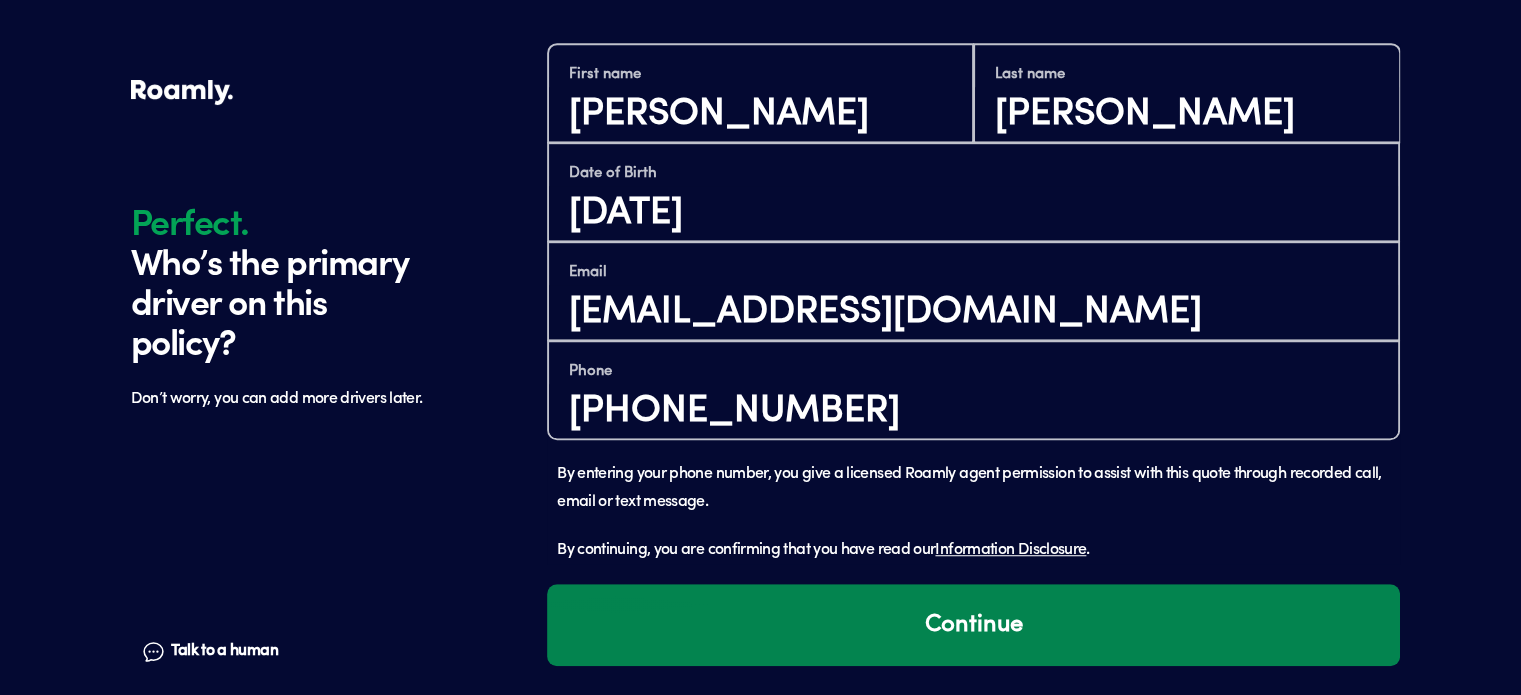 click on "Continue" at bounding box center (973, 625) 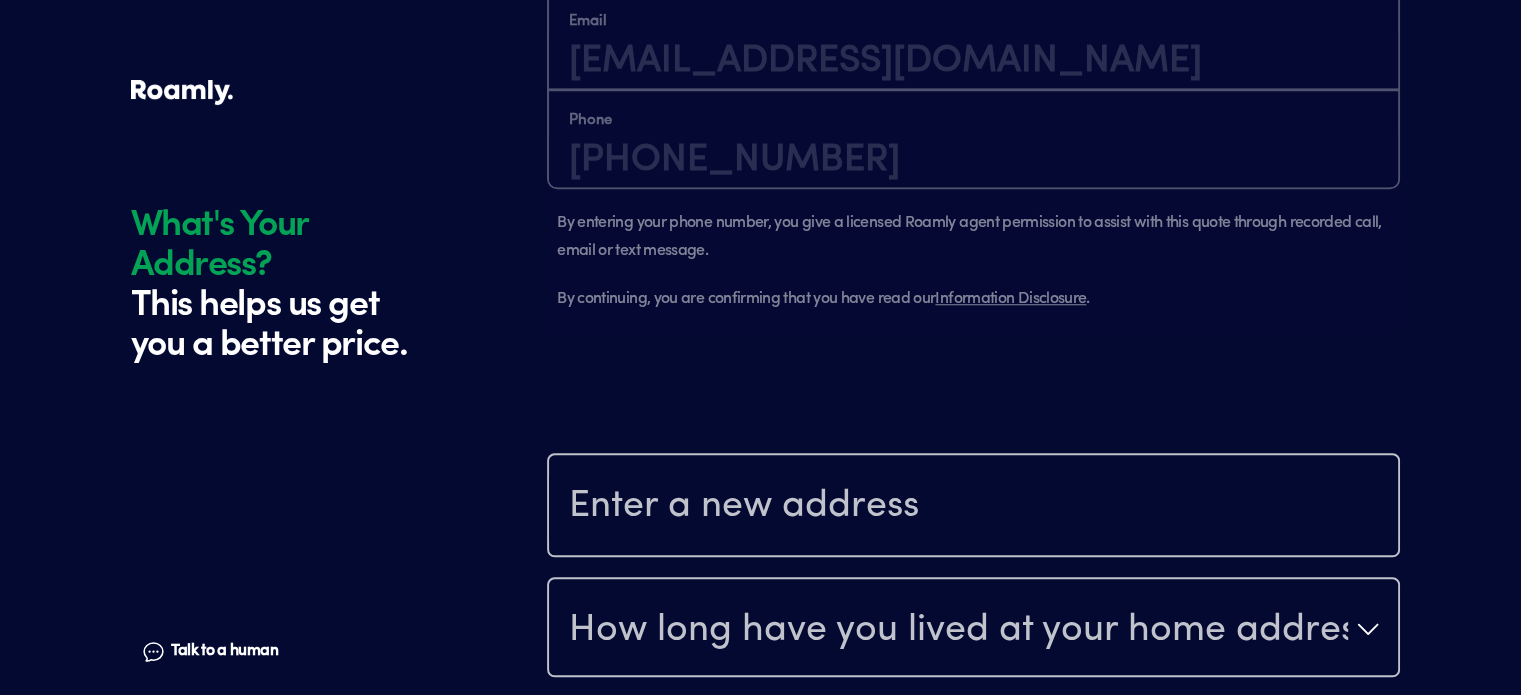 scroll, scrollTop: 1575, scrollLeft: 0, axis: vertical 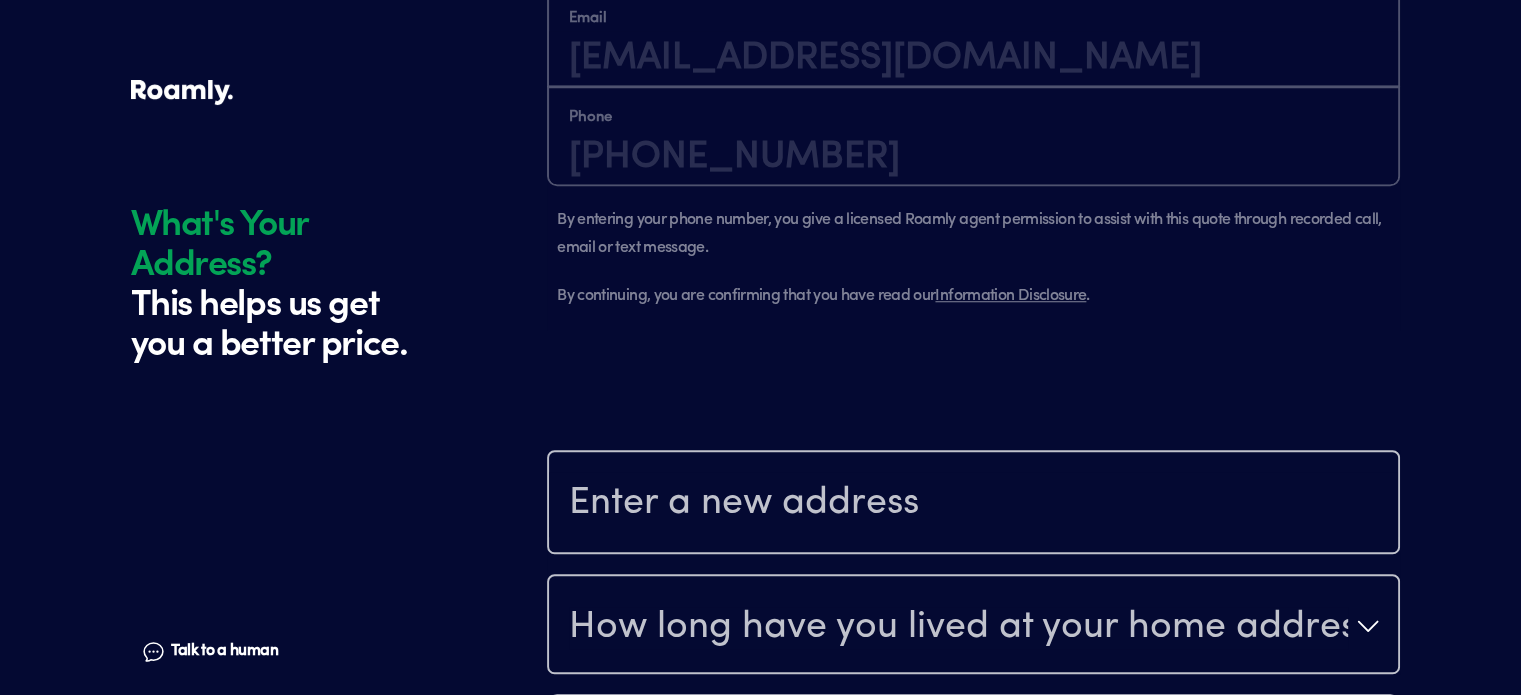 click at bounding box center [973, 502] 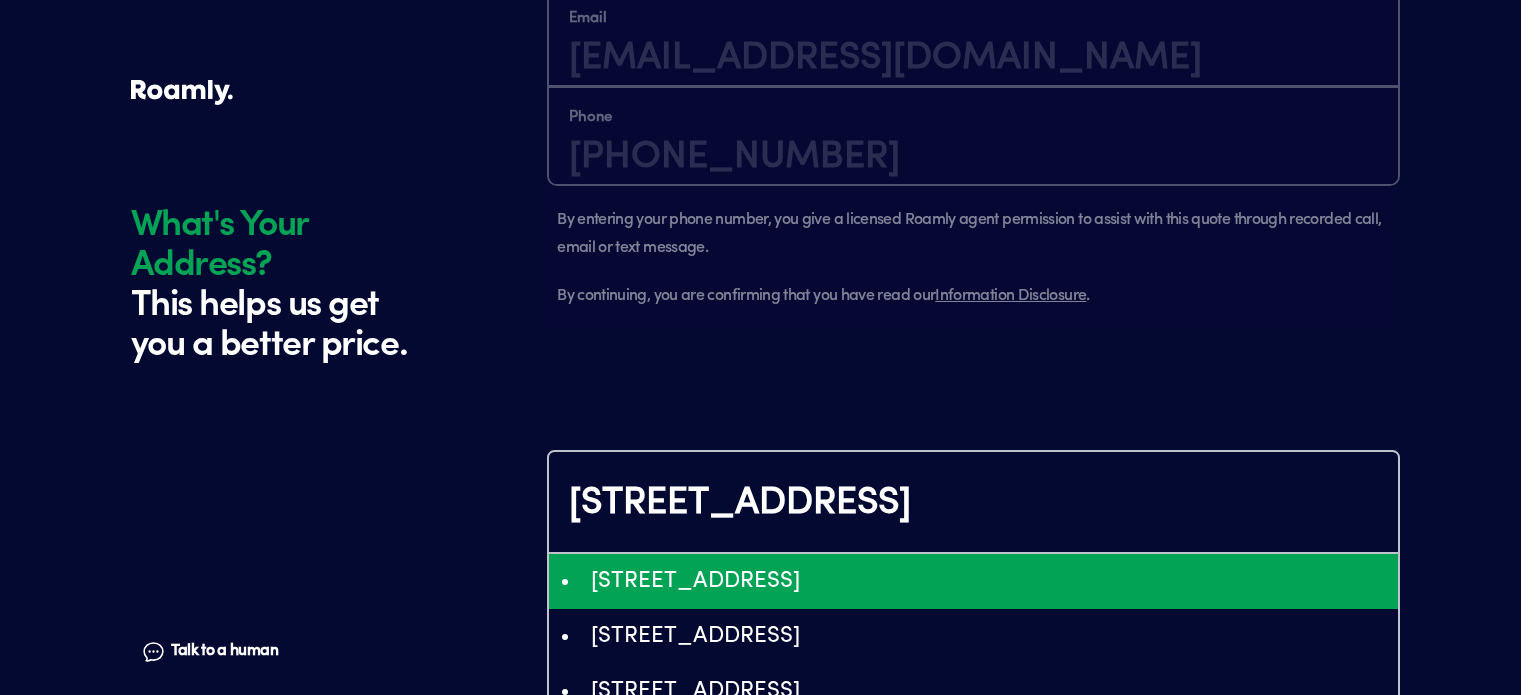 type on "ChIJh1UjFjiF54gRSiTHqm_XhNQ" 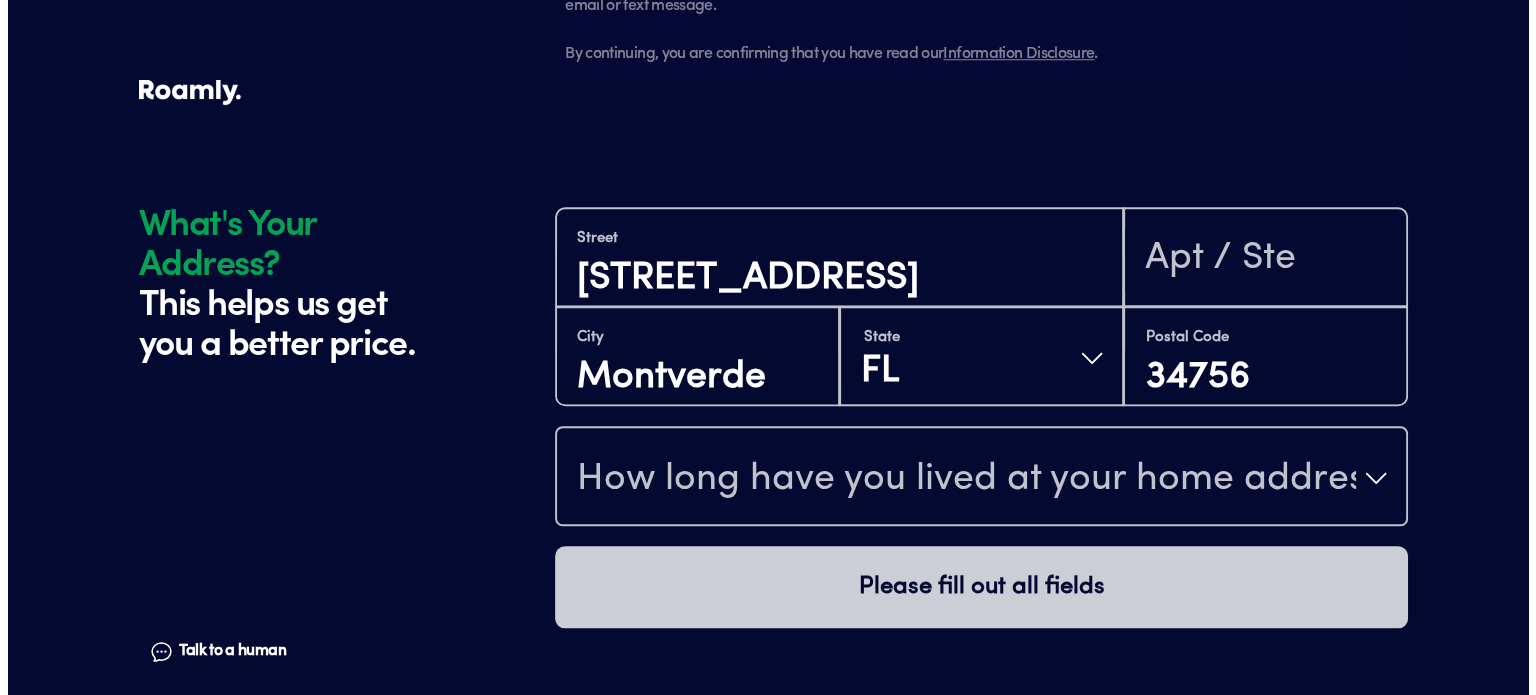 scroll, scrollTop: 1875, scrollLeft: 0, axis: vertical 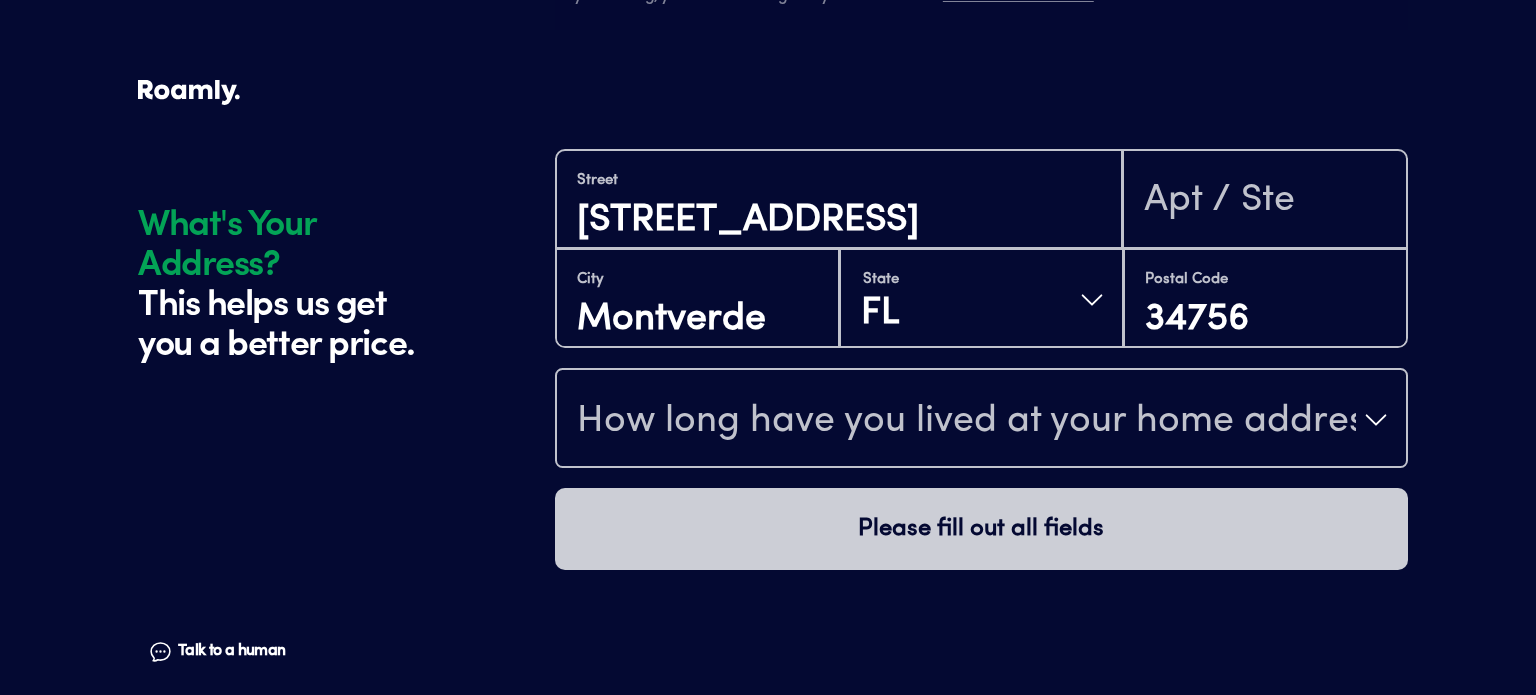 click on "How long have you lived at your home address?" at bounding box center (966, 422) 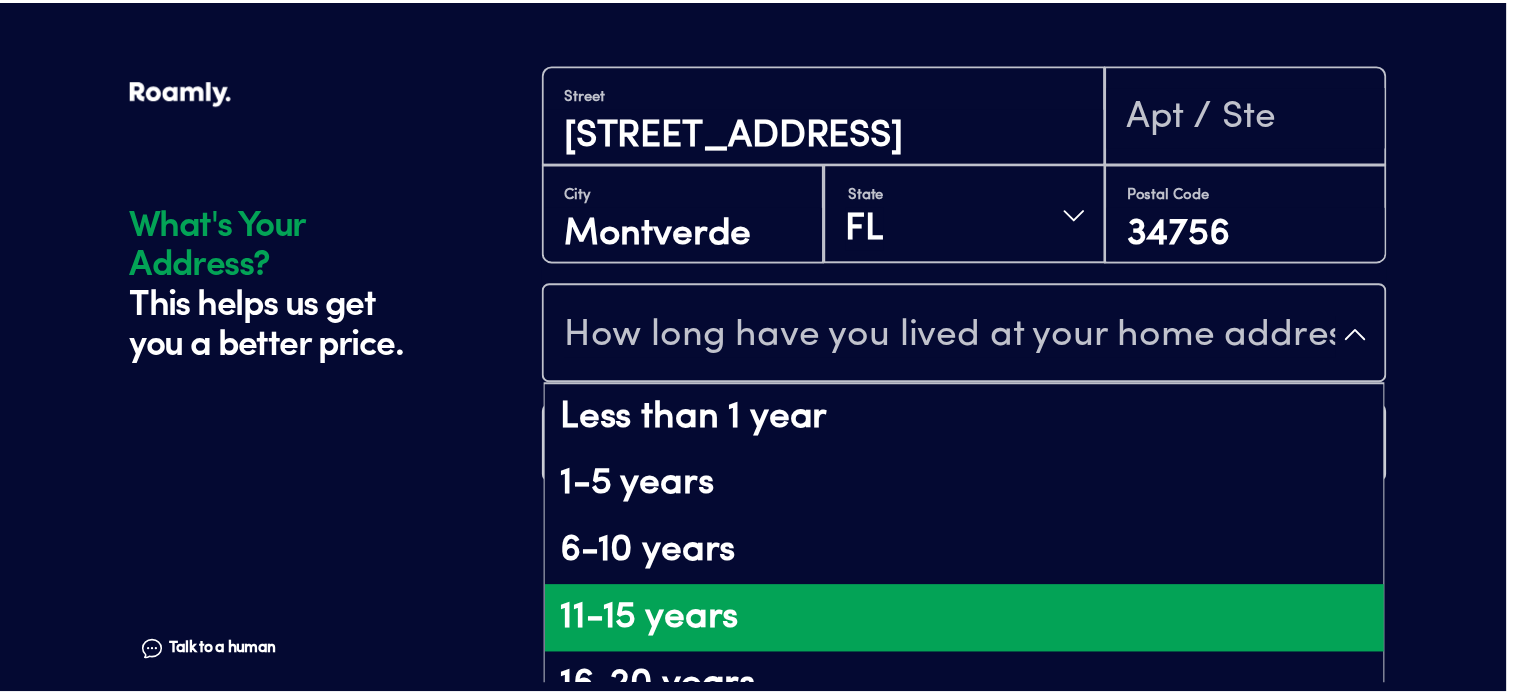 scroll, scrollTop: 188, scrollLeft: 0, axis: vertical 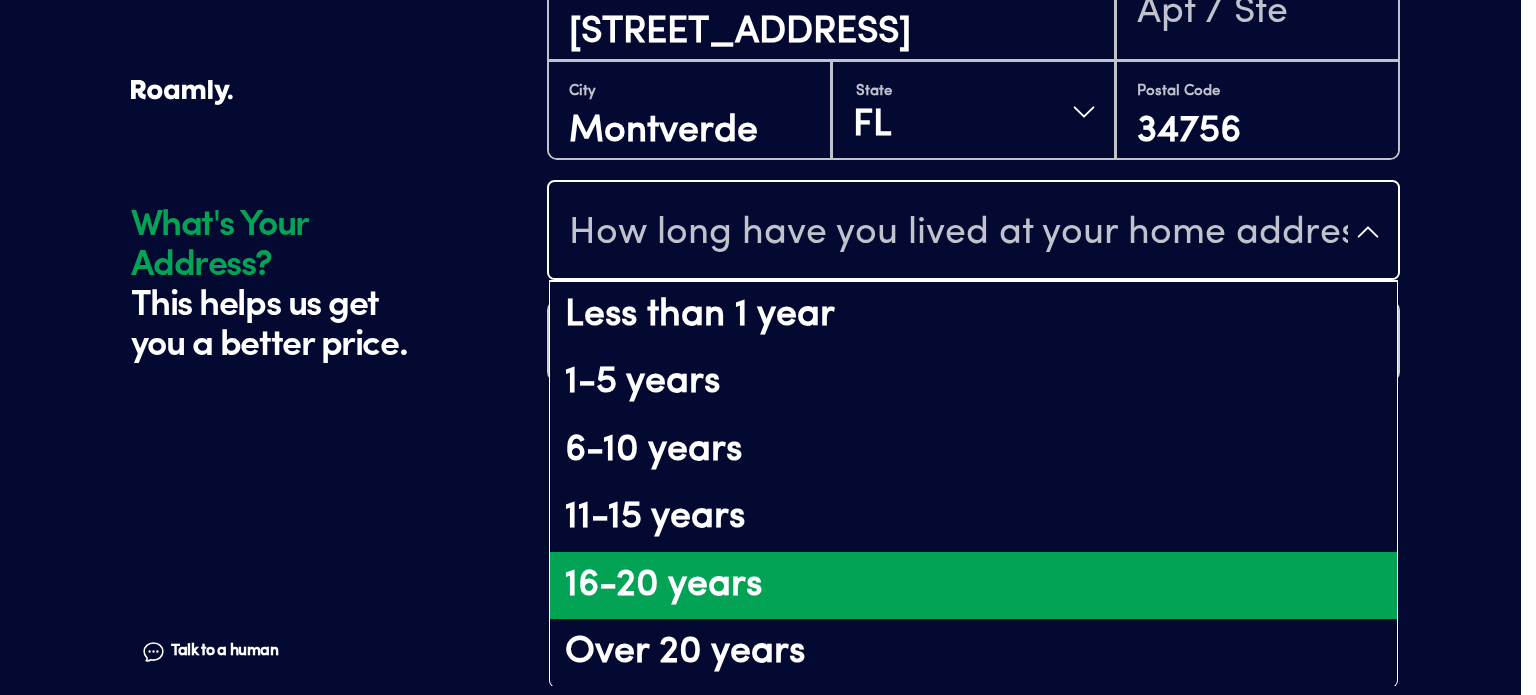 click on "16-20 years" at bounding box center [973, 586] 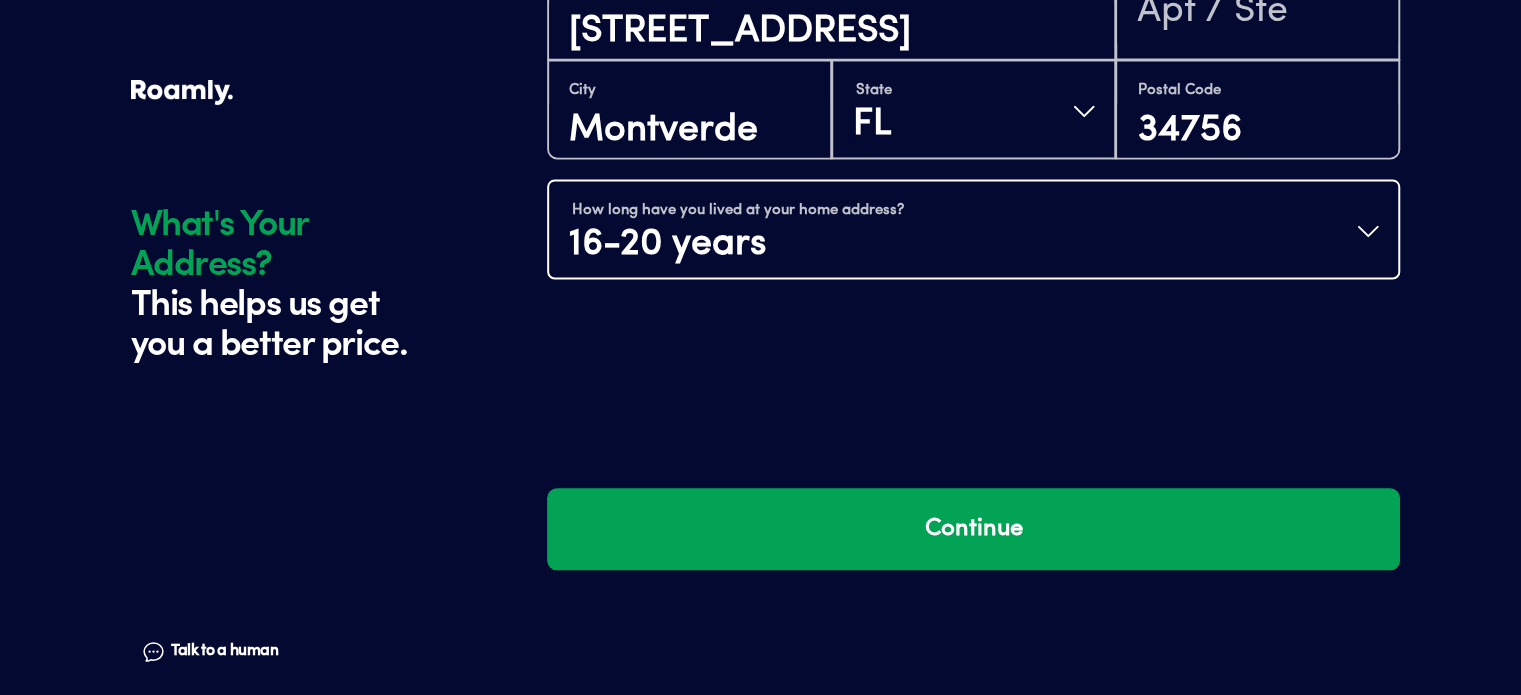 scroll, scrollTop: 0, scrollLeft: 0, axis: both 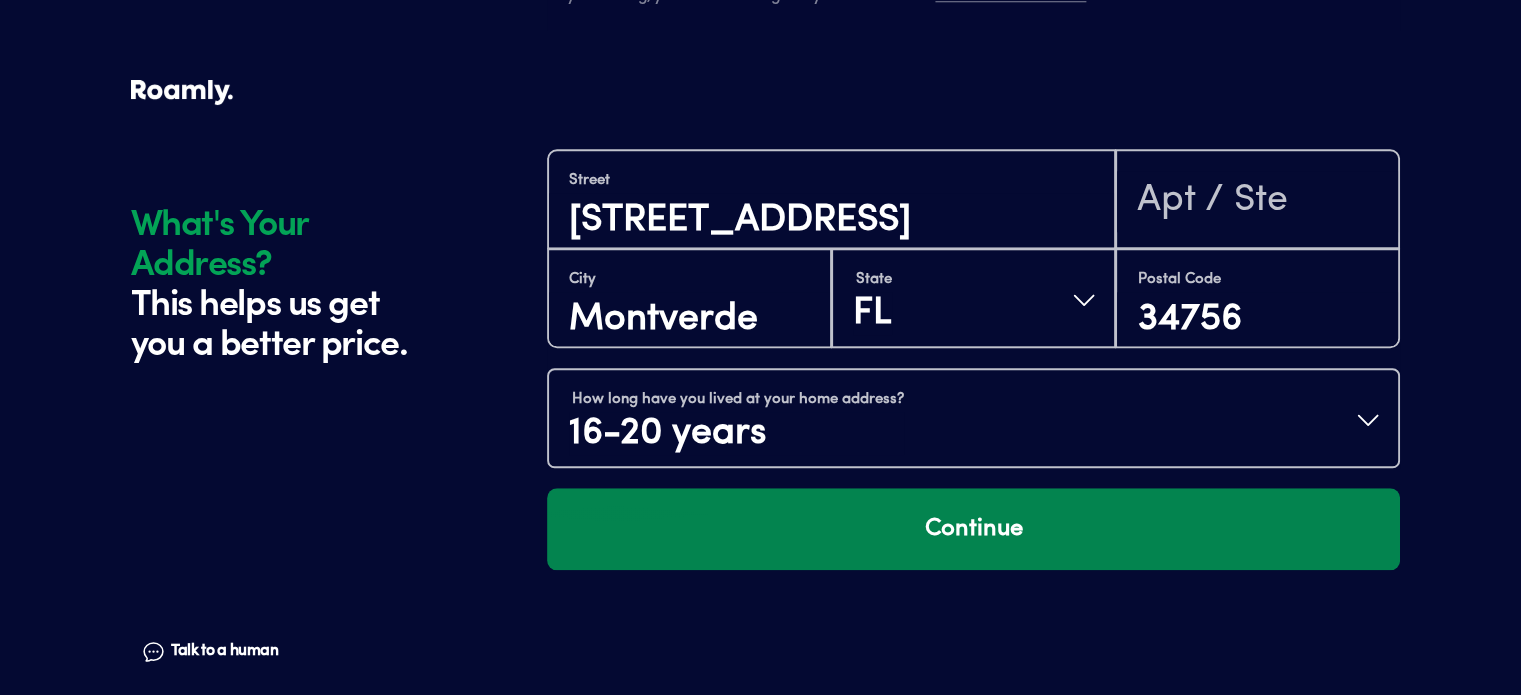 click on "Continue" at bounding box center (973, 529) 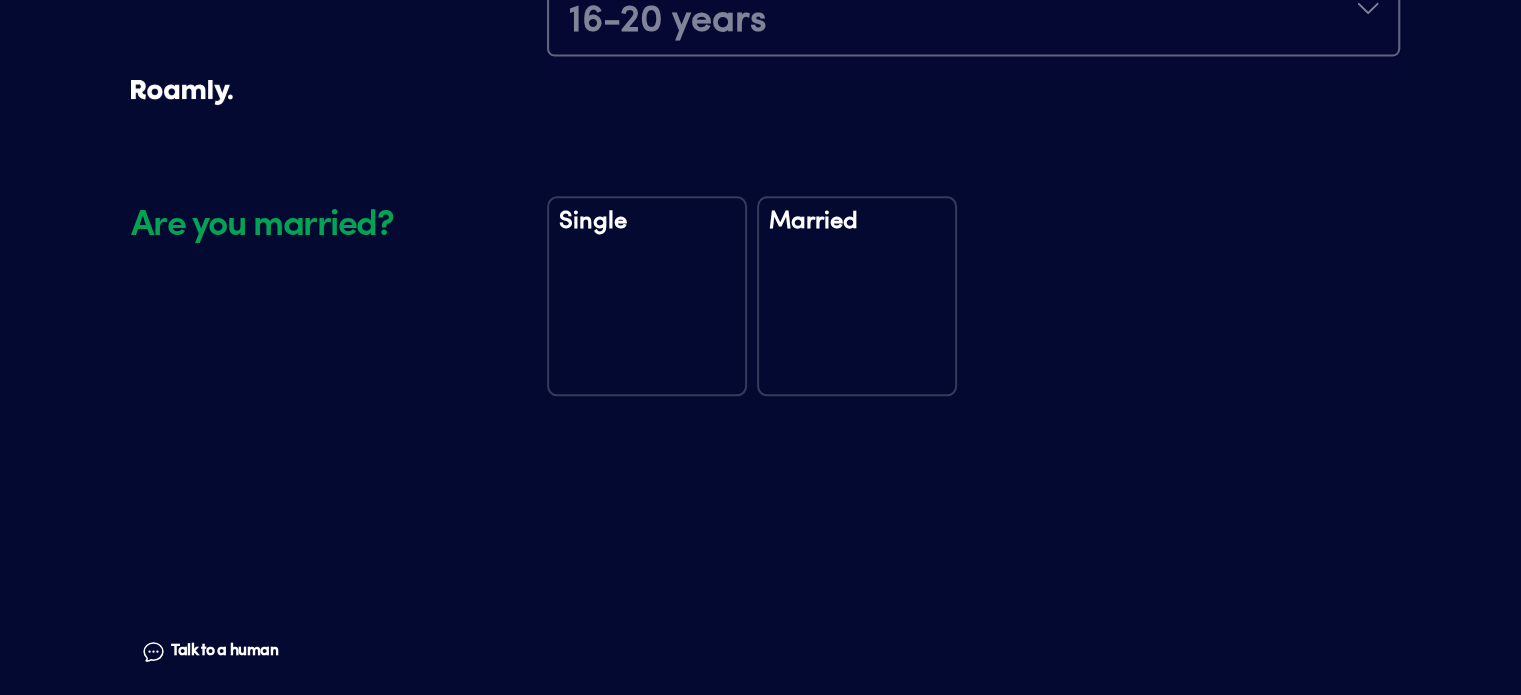 scroll, scrollTop: 2344, scrollLeft: 0, axis: vertical 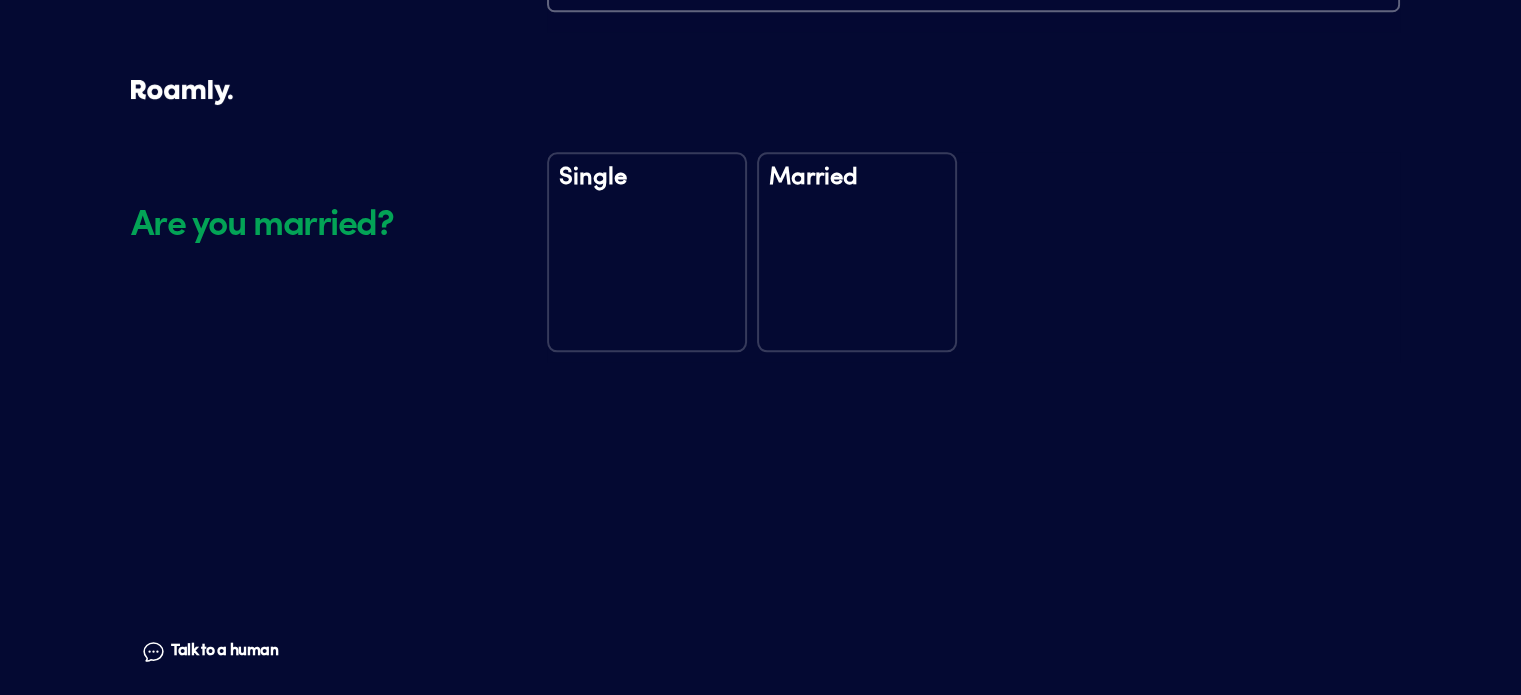 click on "Married" at bounding box center [857, 252] 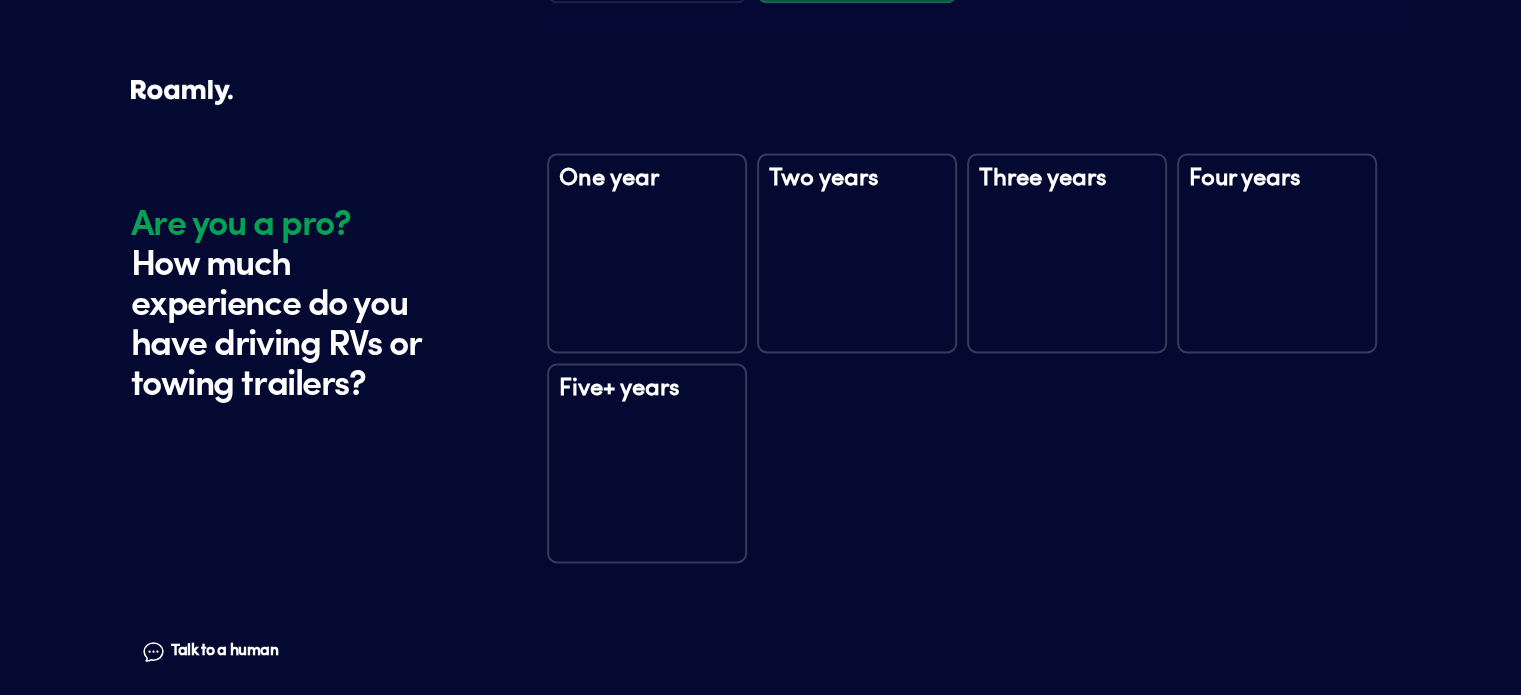scroll, scrollTop: 2735, scrollLeft: 0, axis: vertical 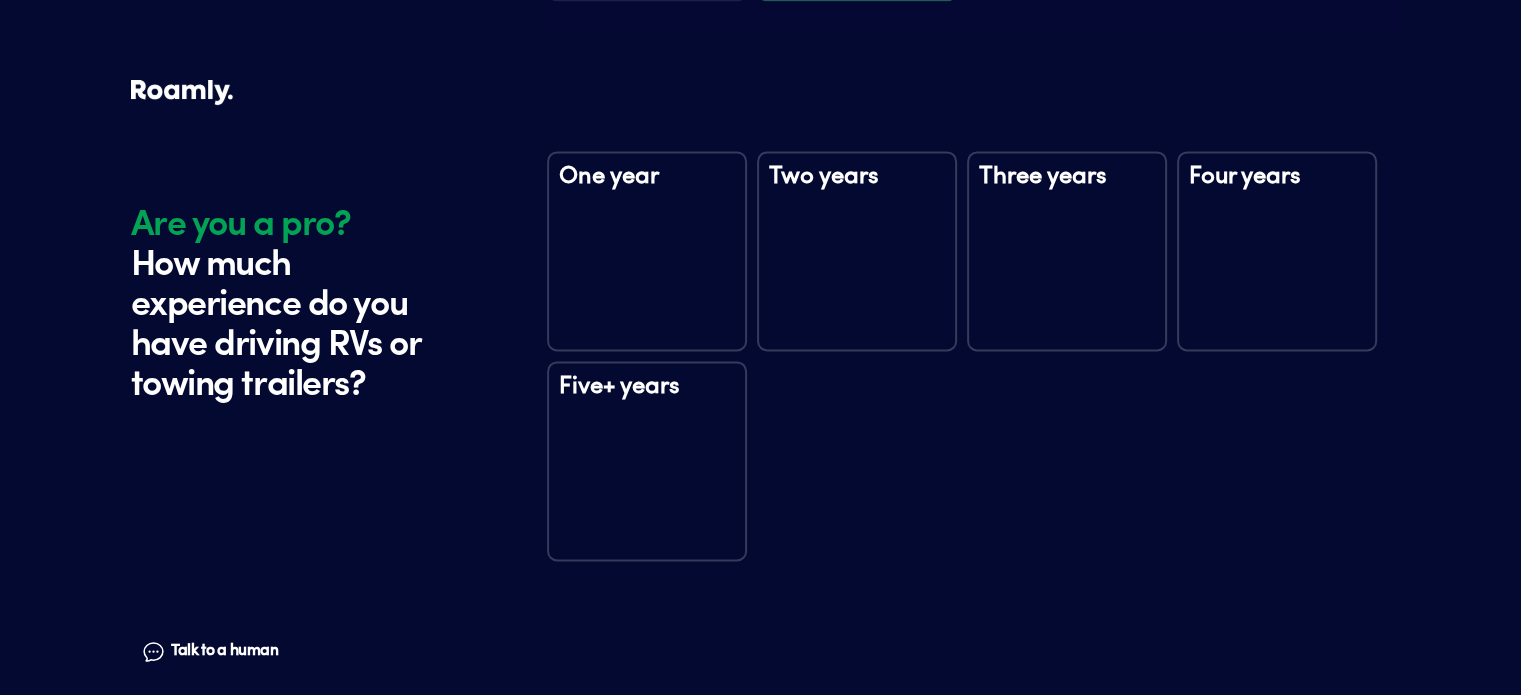 click on "Five+ years" at bounding box center [647, 461] 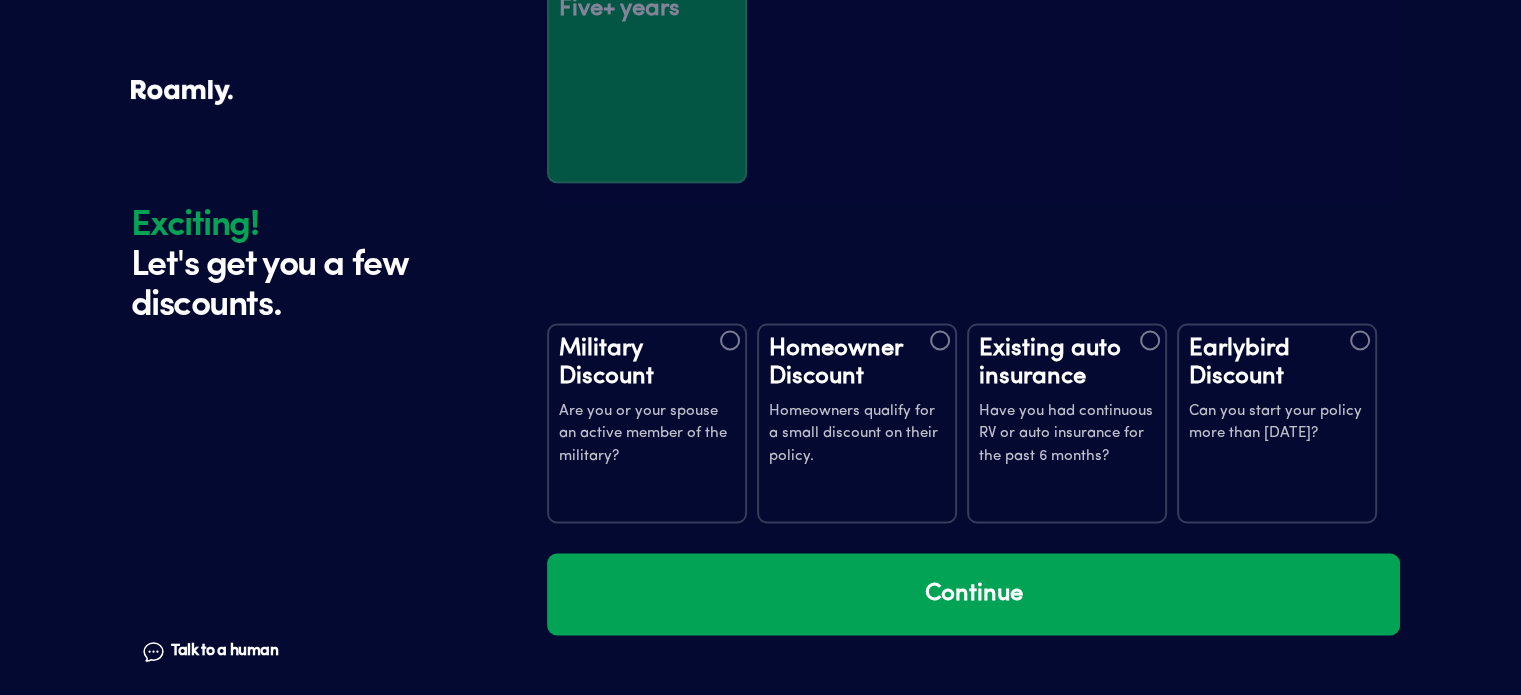 scroll, scrollTop: 3324, scrollLeft: 0, axis: vertical 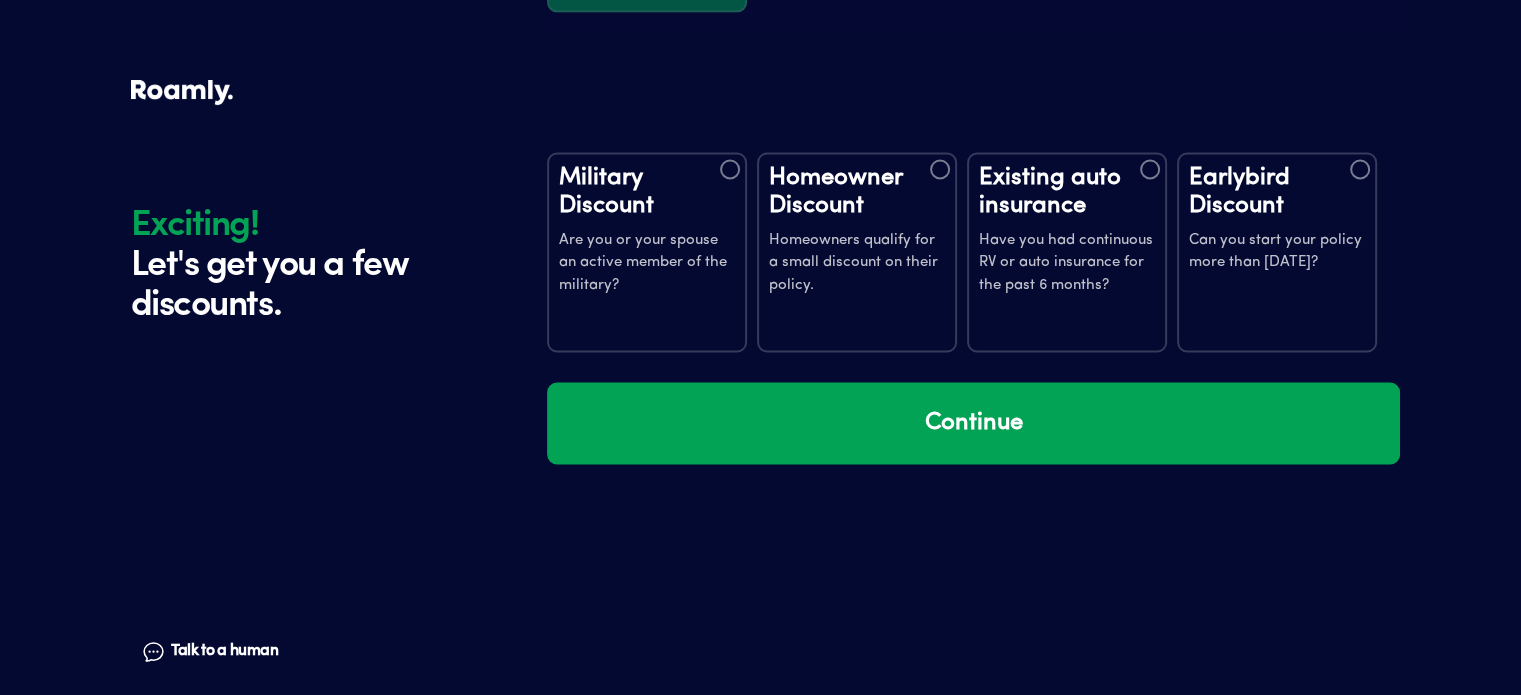 click at bounding box center (940, 169) 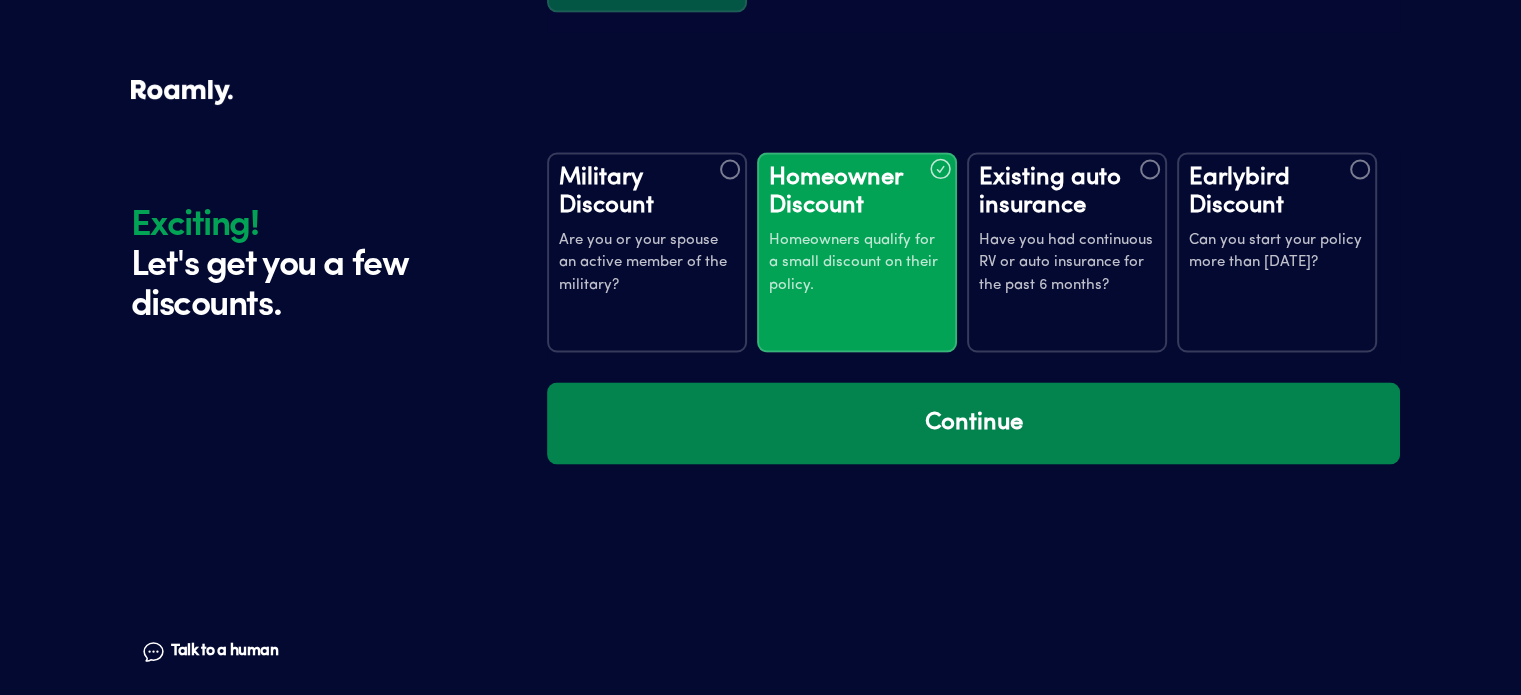 click on "Continue" at bounding box center [973, 423] 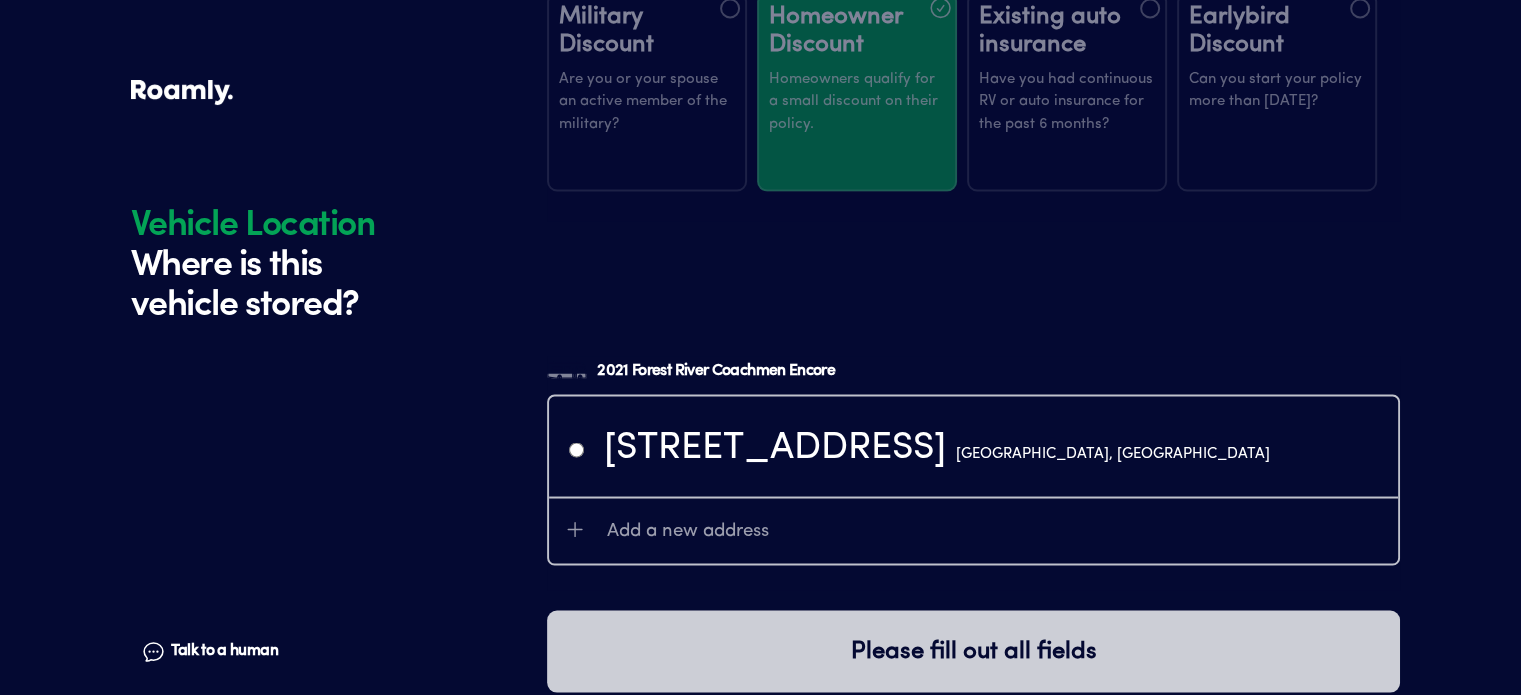 scroll, scrollTop: 3515, scrollLeft: 0, axis: vertical 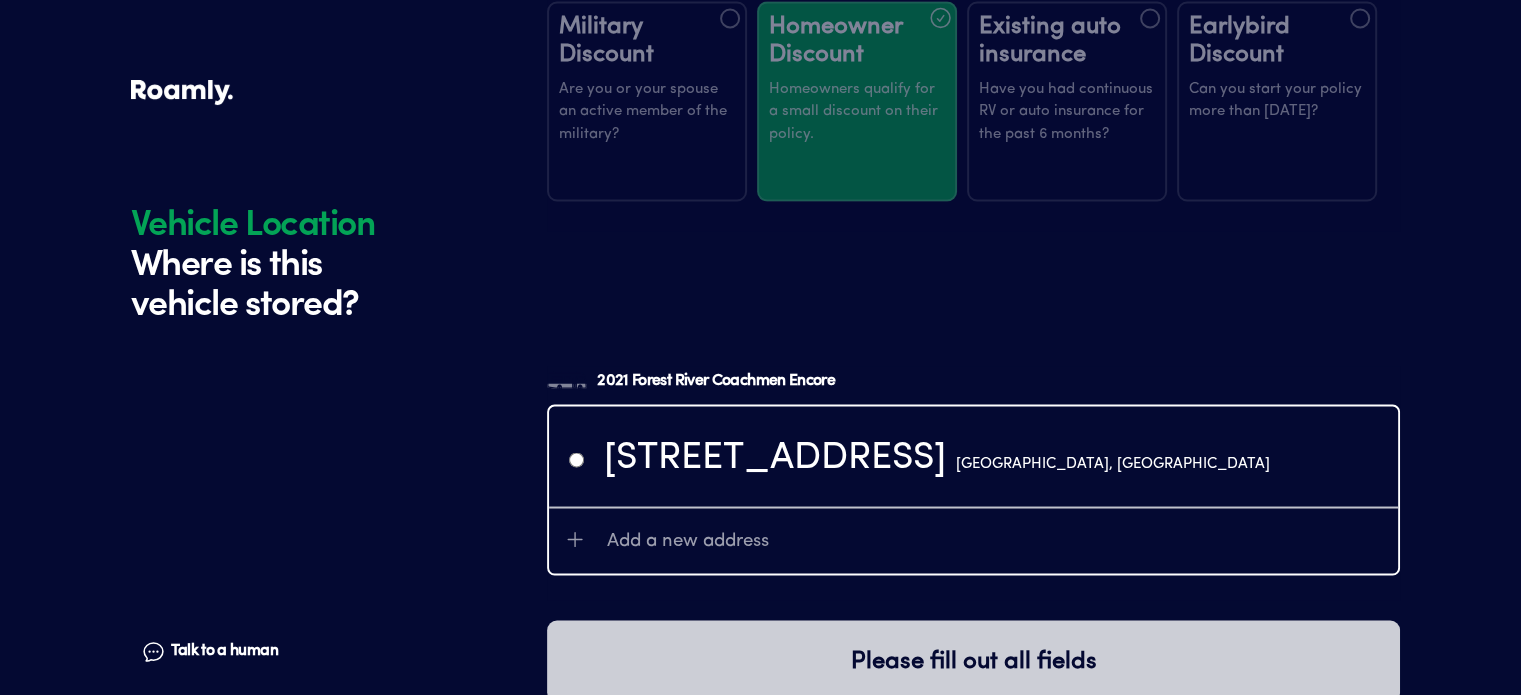 click on "[STREET_ADDRESS]" at bounding box center [937, 458] 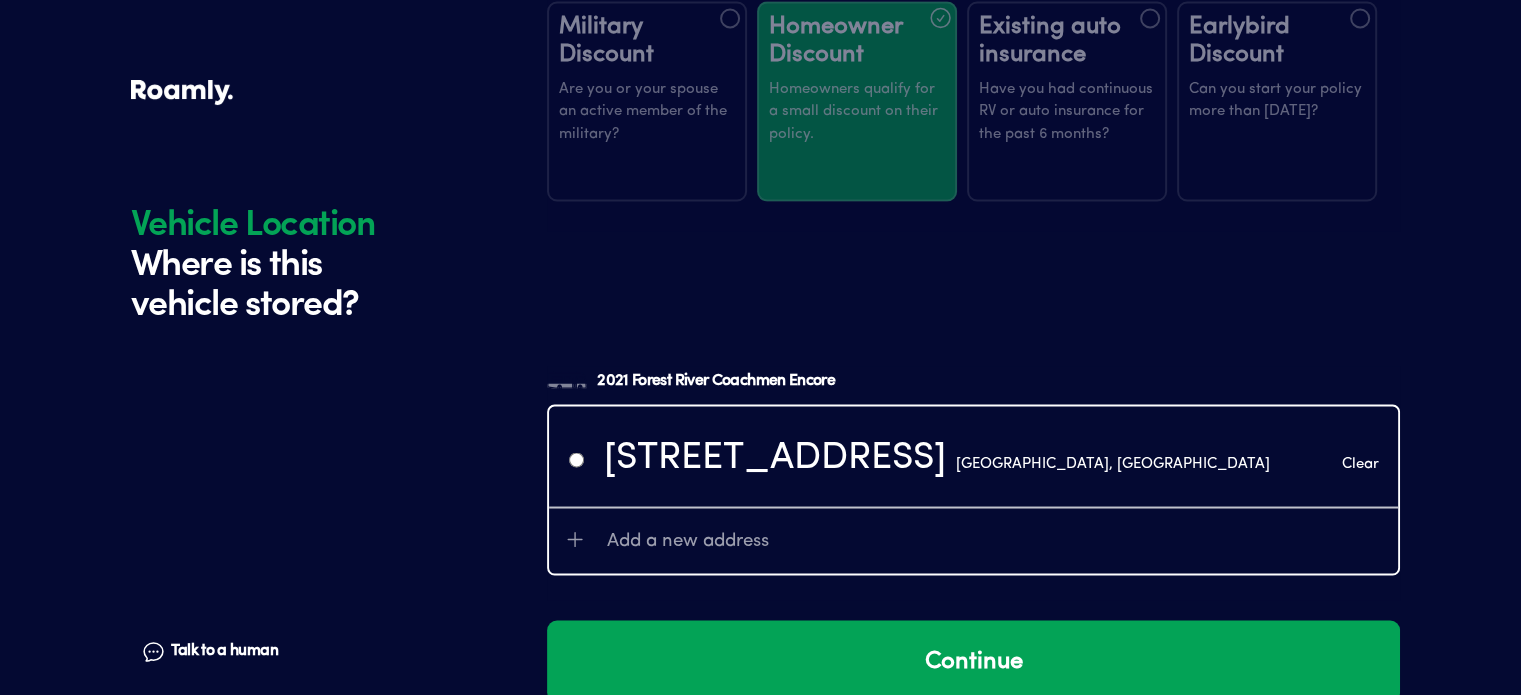 scroll, scrollTop: 3615, scrollLeft: 0, axis: vertical 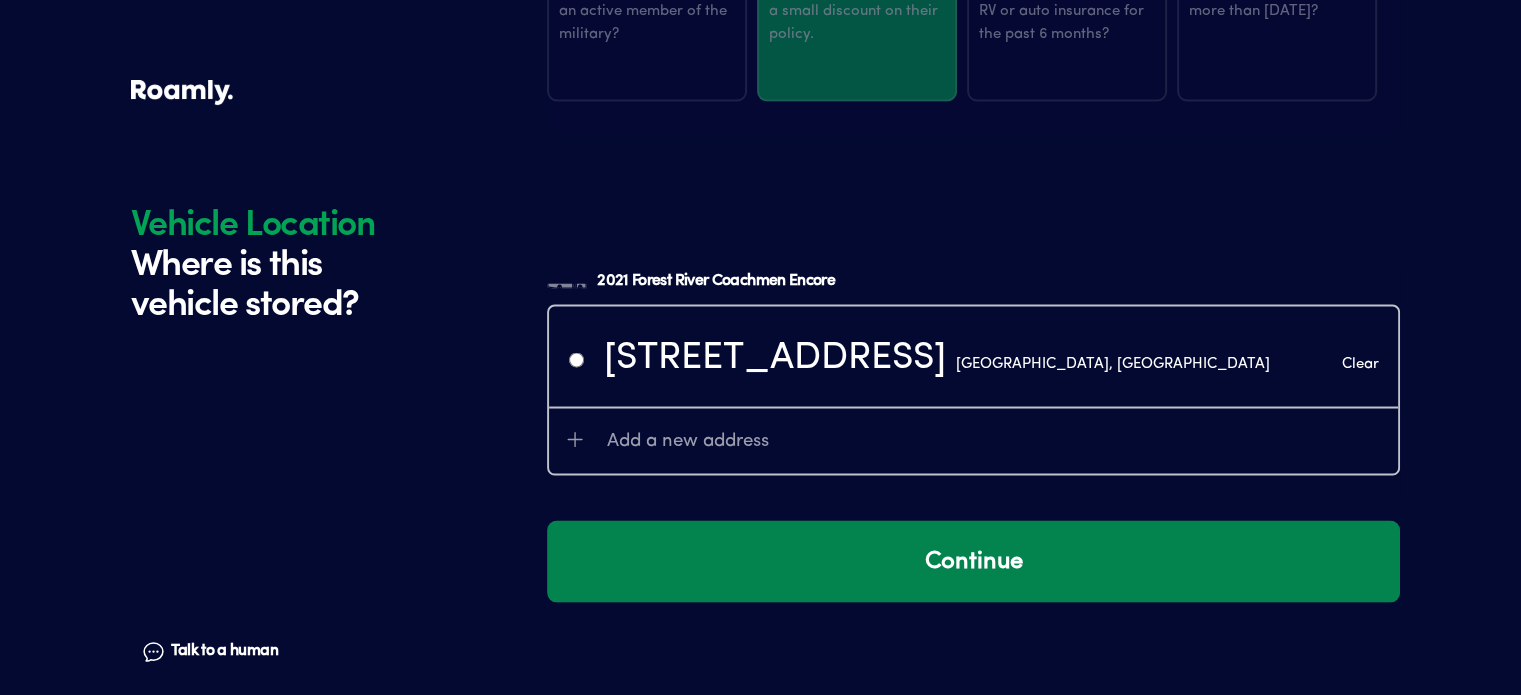 click on "Continue" at bounding box center (973, 561) 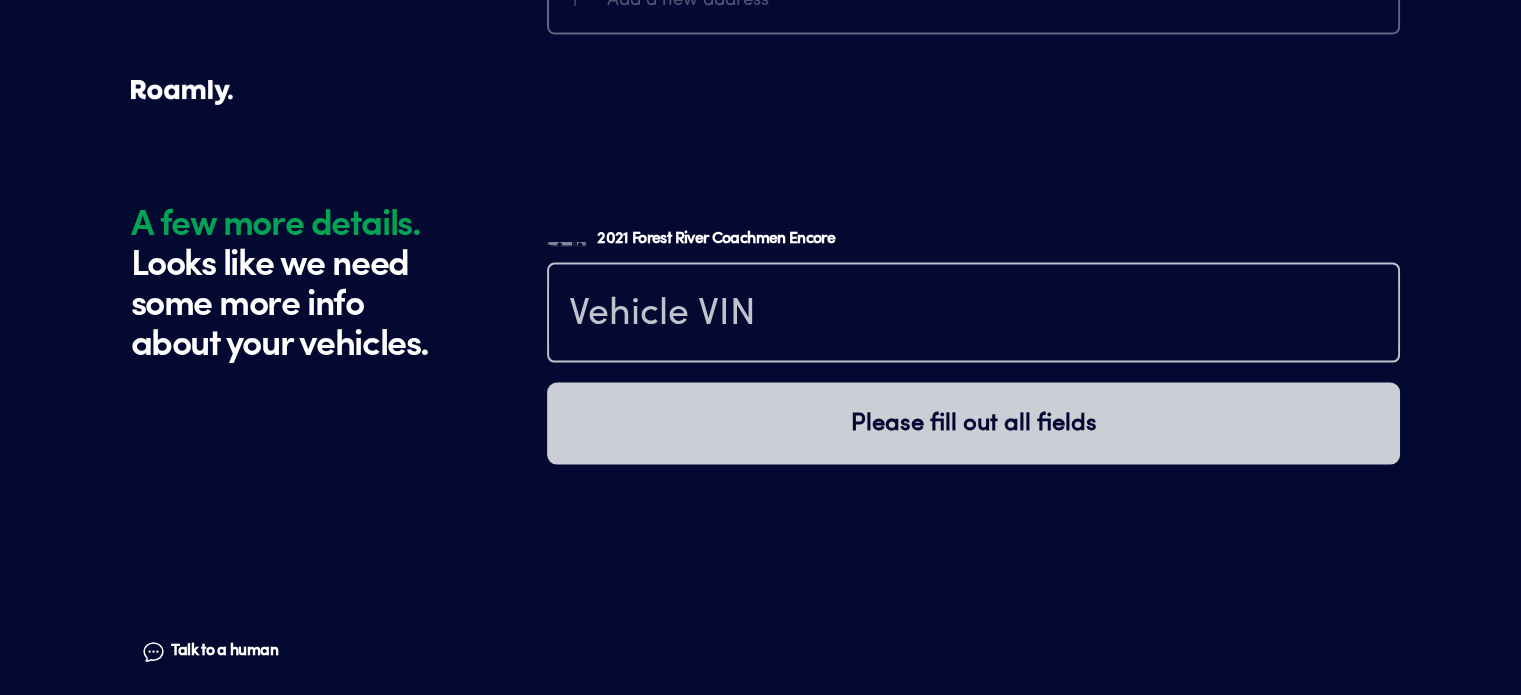 scroll, scrollTop: 4152, scrollLeft: 0, axis: vertical 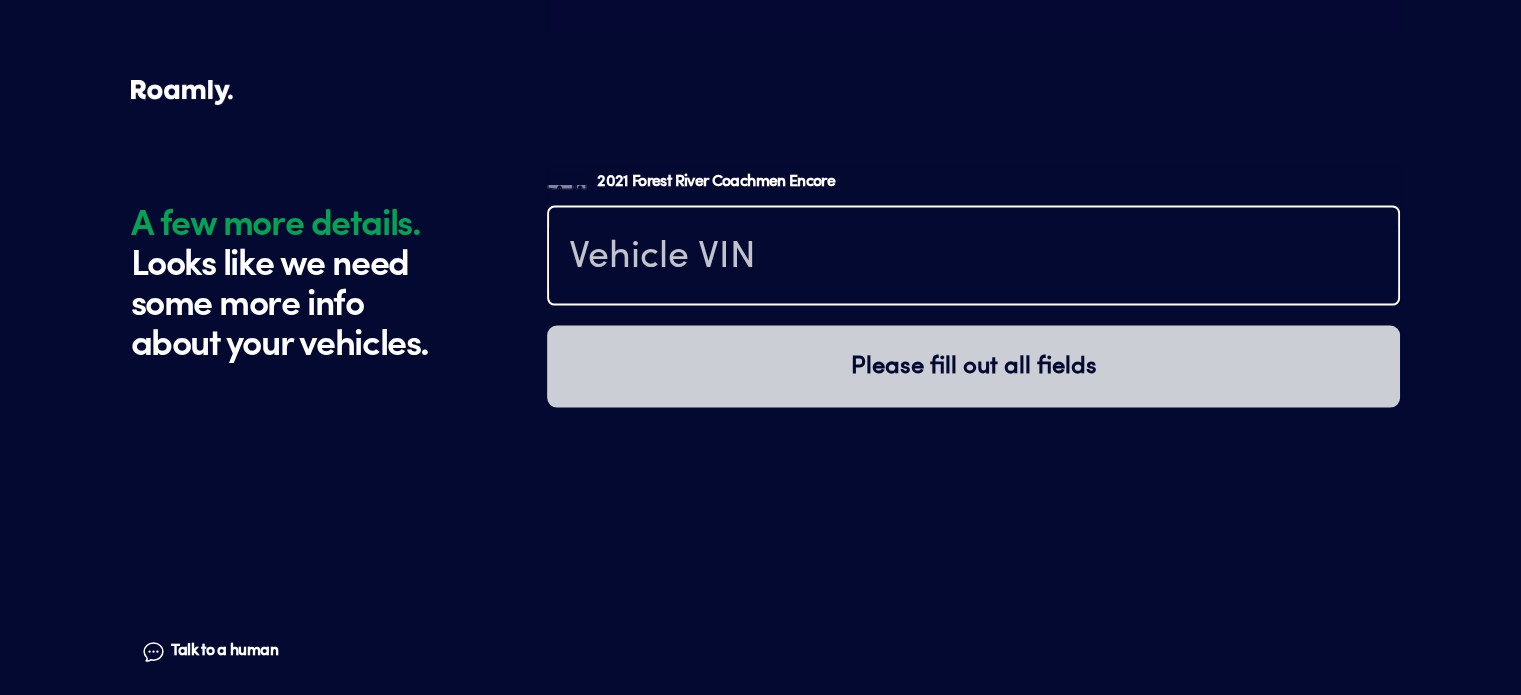 click at bounding box center (973, 258) 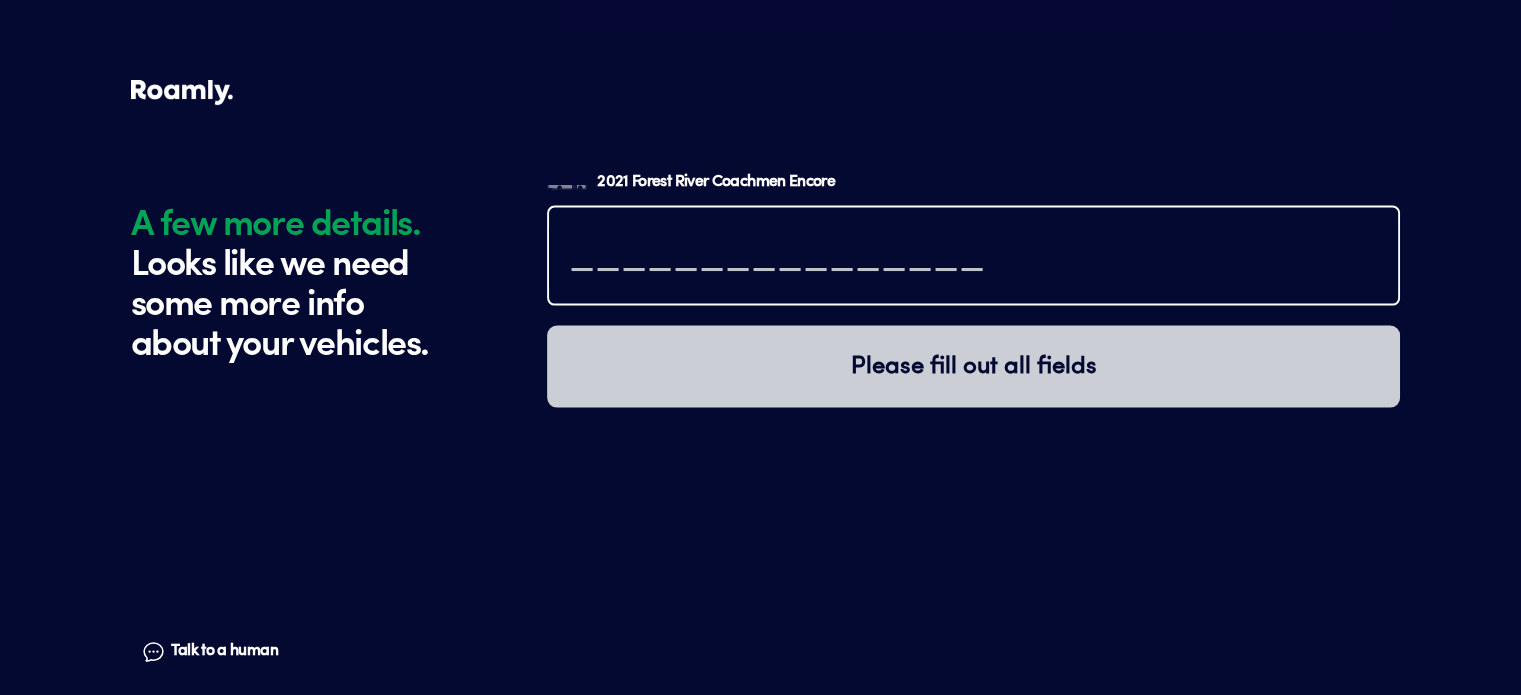 paste on "[US_VEHICLE_IDENTIFICATION_NUMBER]" 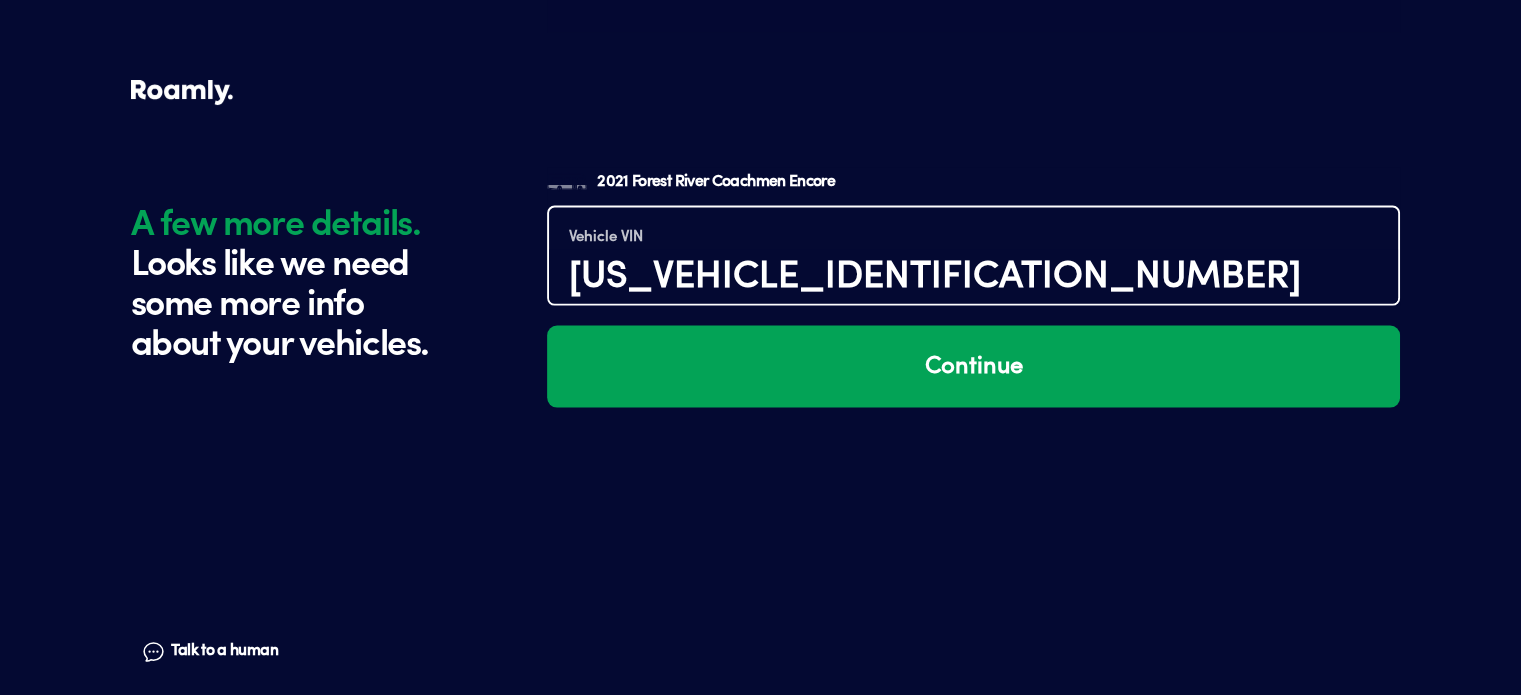 type on "[US_VEHICLE_IDENTIFICATION_NUMBER]" 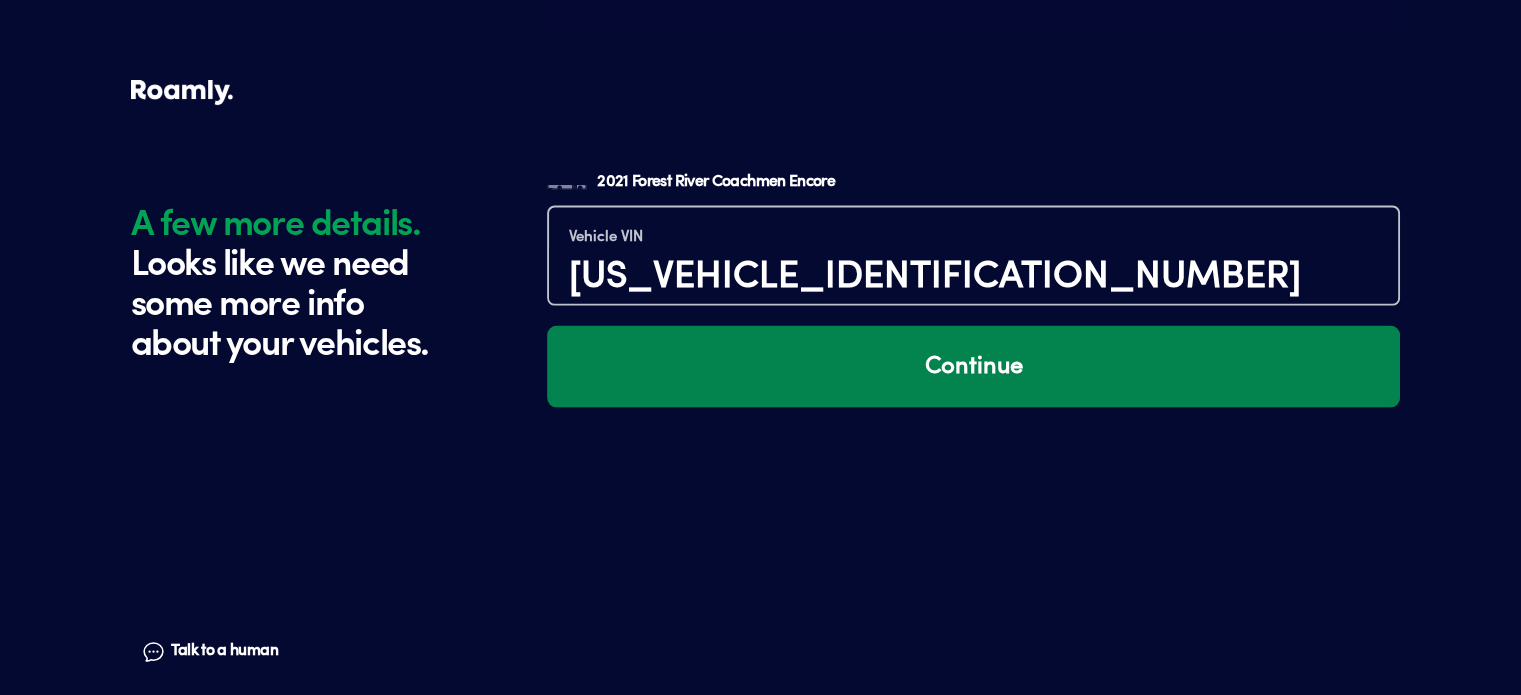 click on "Continue" at bounding box center (973, 367) 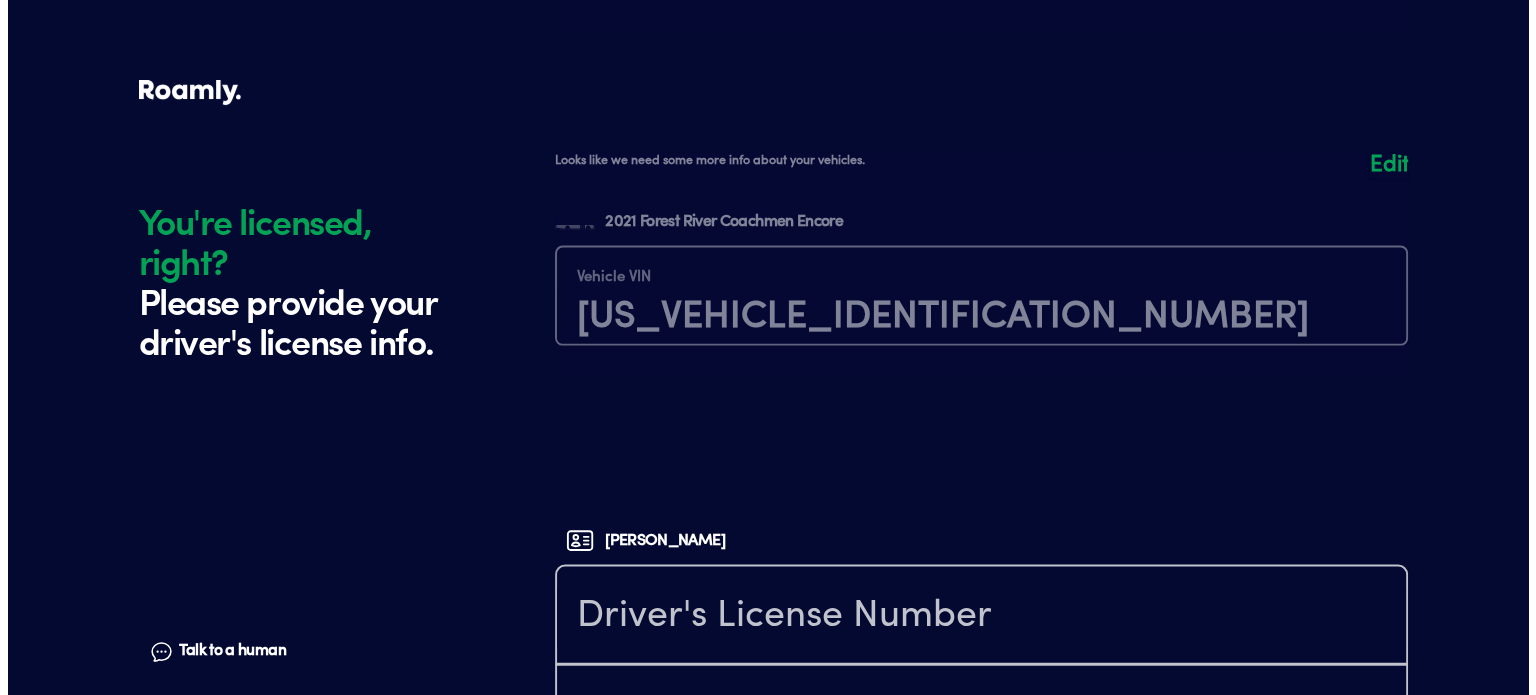 scroll, scrollTop: 4496, scrollLeft: 0, axis: vertical 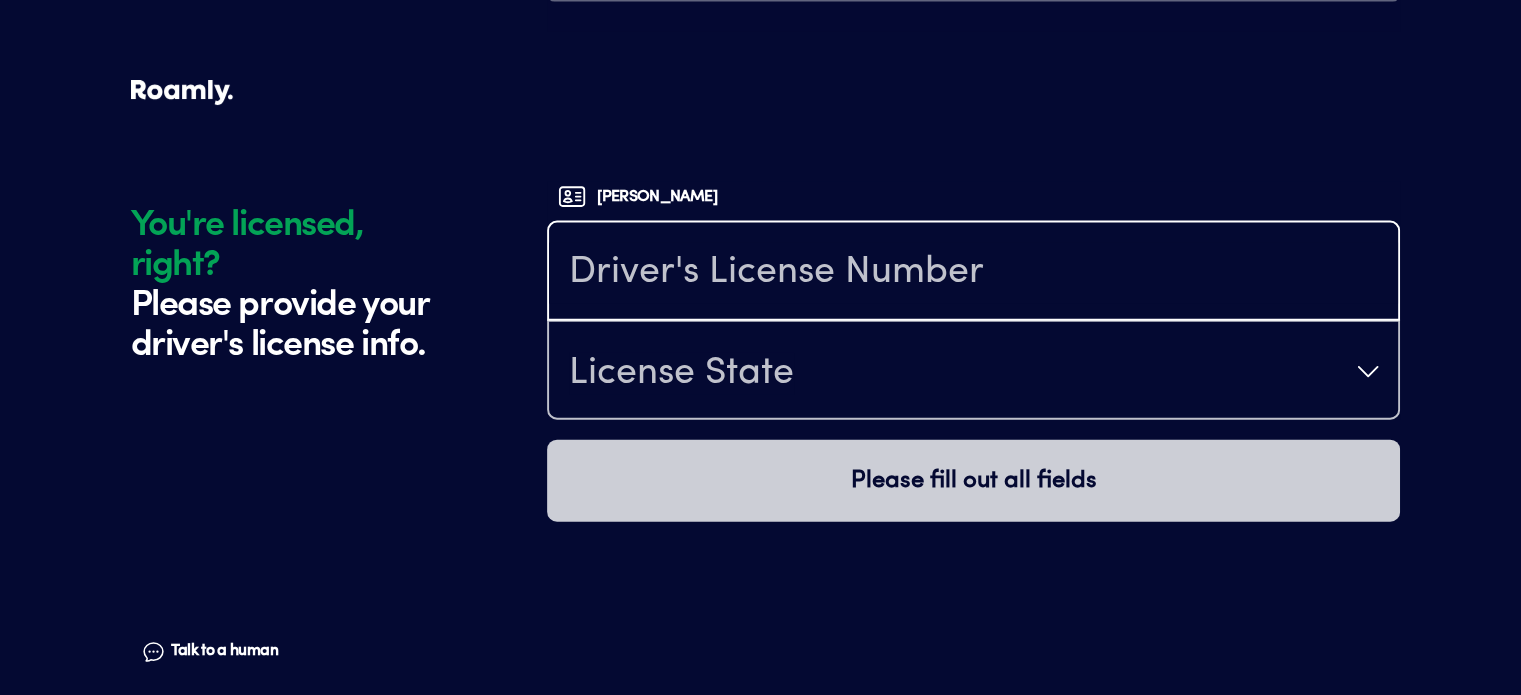 click at bounding box center (973, 273) 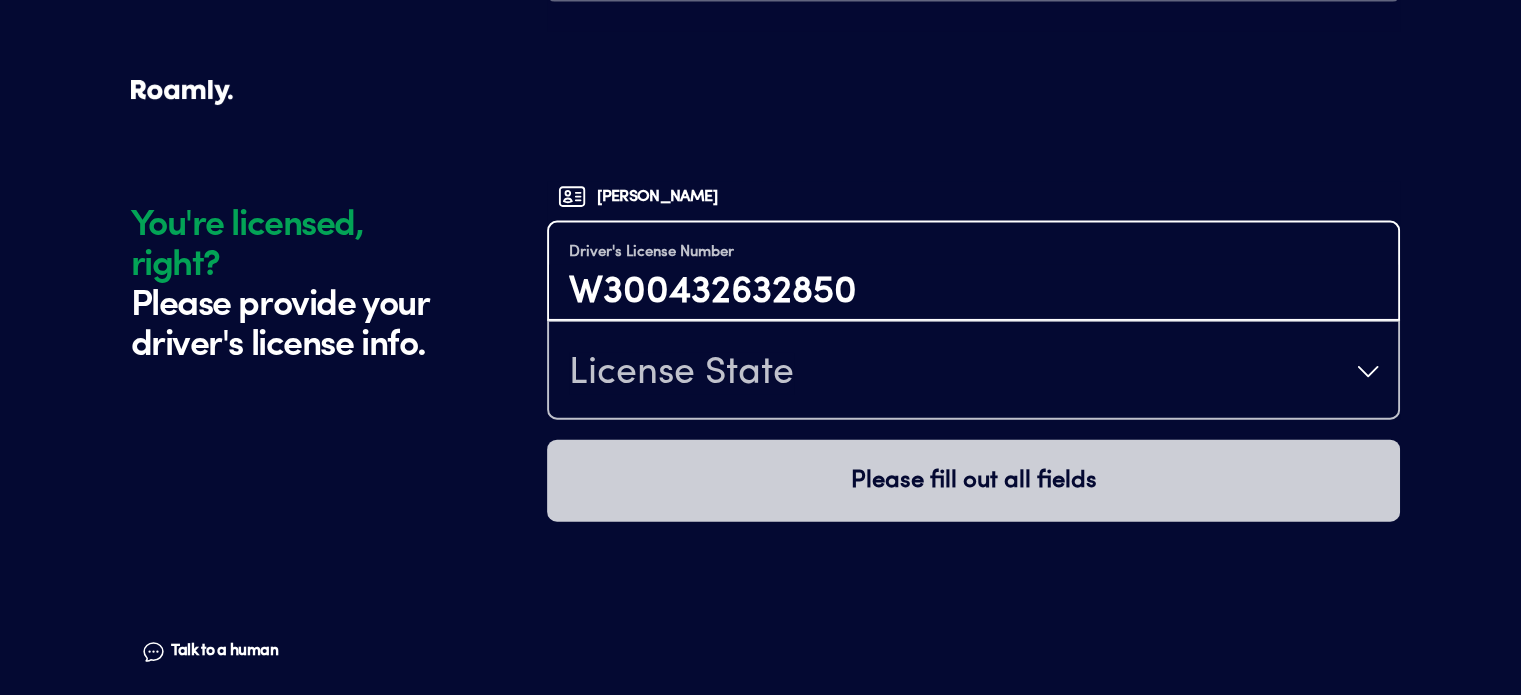 type on "W300432632850" 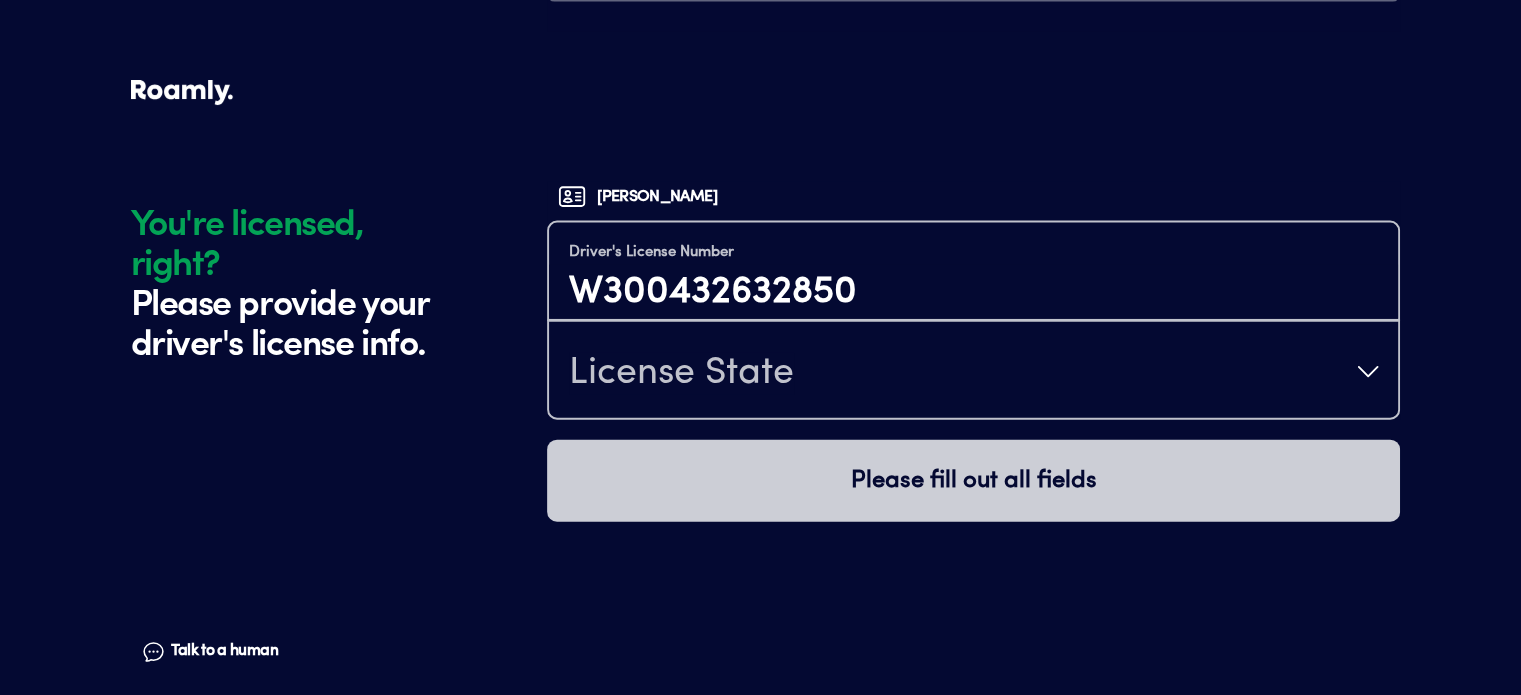 click on "License State" at bounding box center (973, 372) 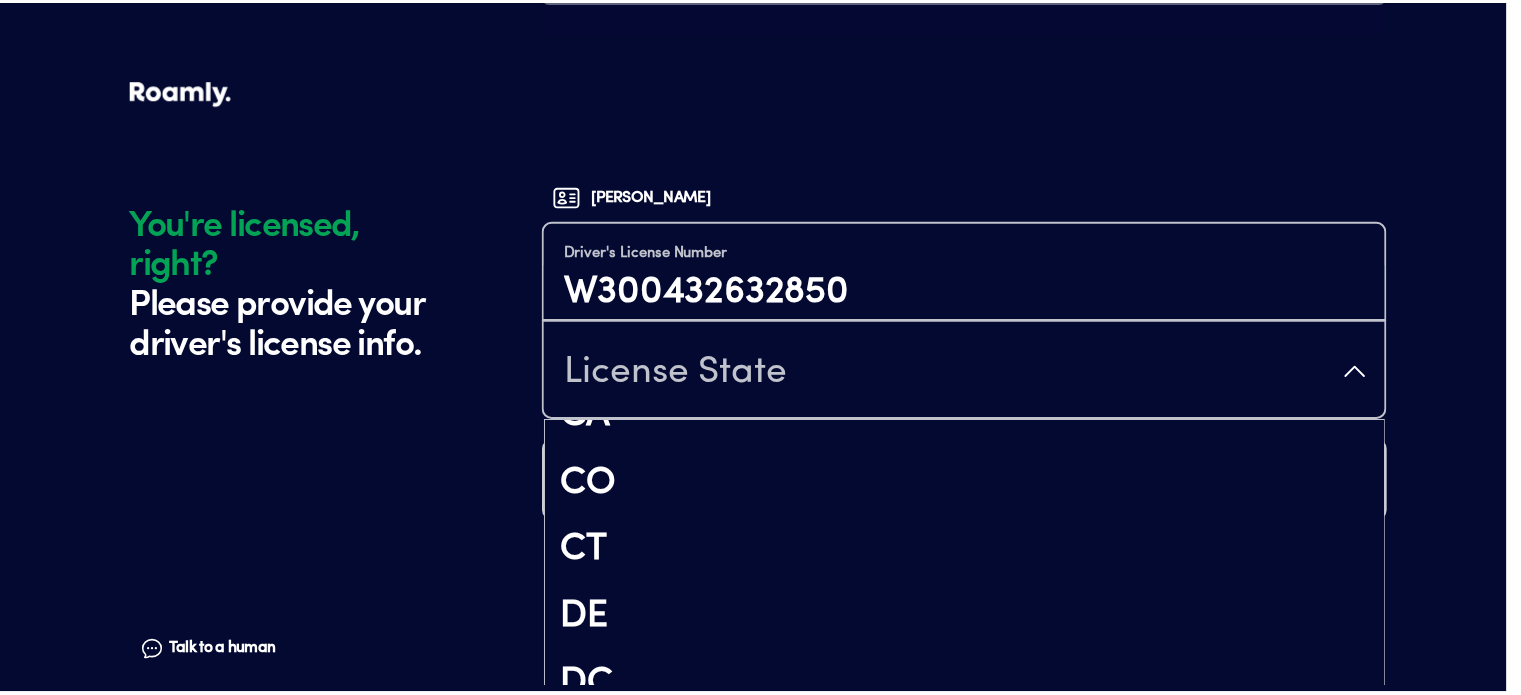 scroll, scrollTop: 600, scrollLeft: 0, axis: vertical 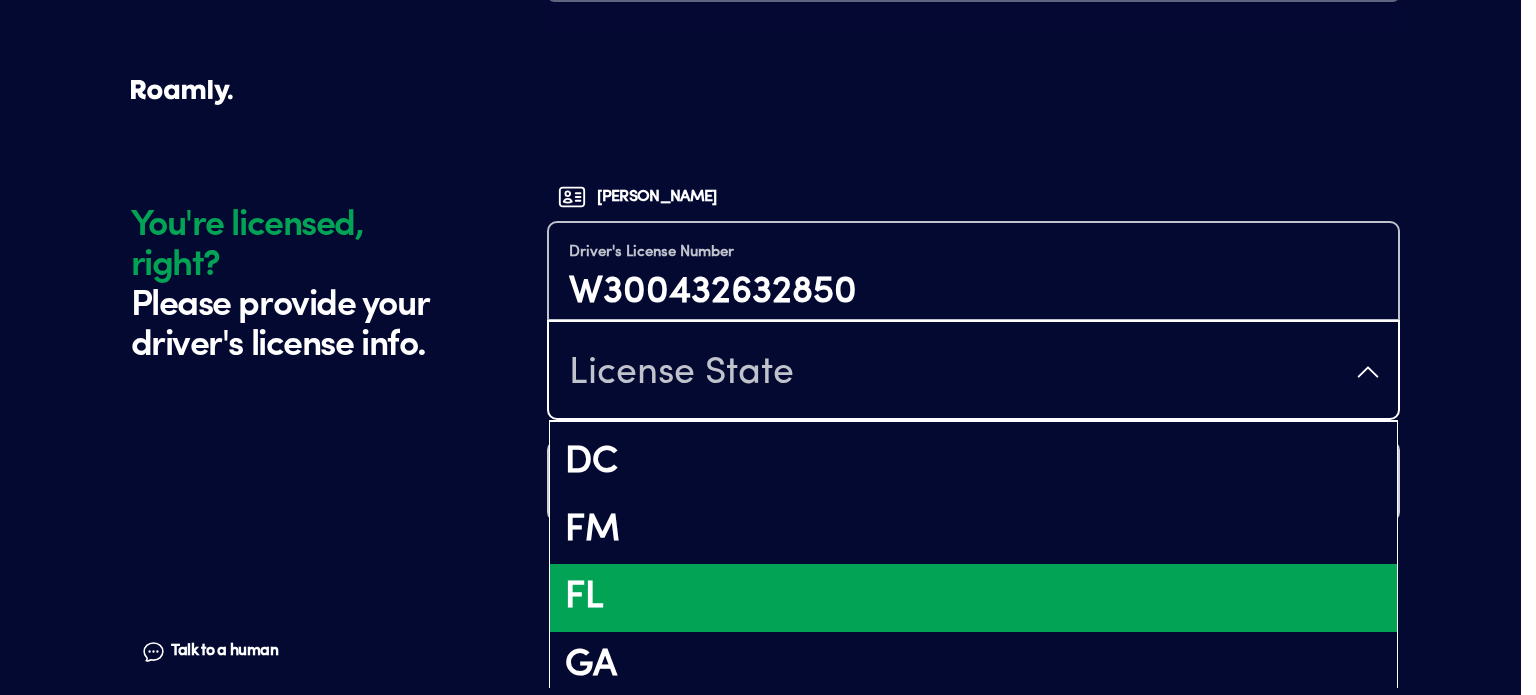 click on "FL" at bounding box center (973, 598) 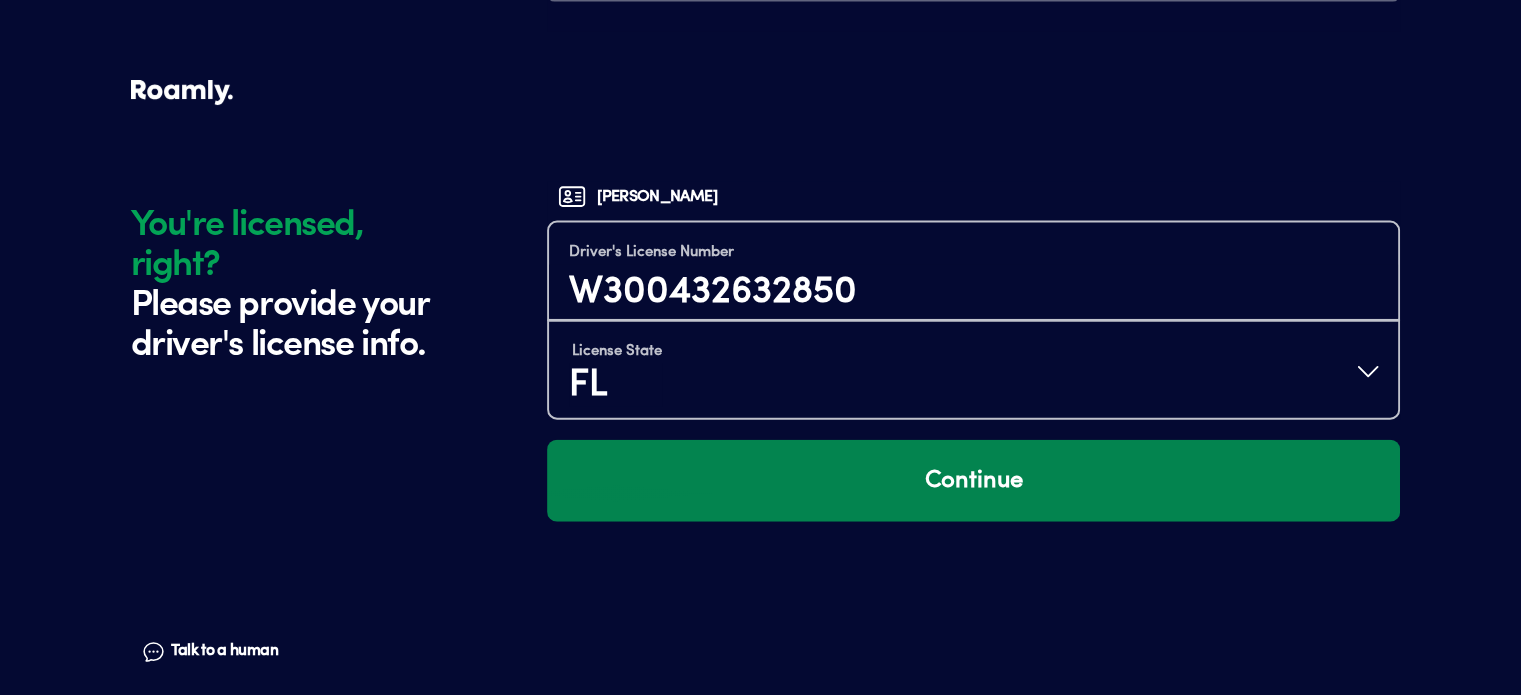 click on "Continue" at bounding box center [973, 481] 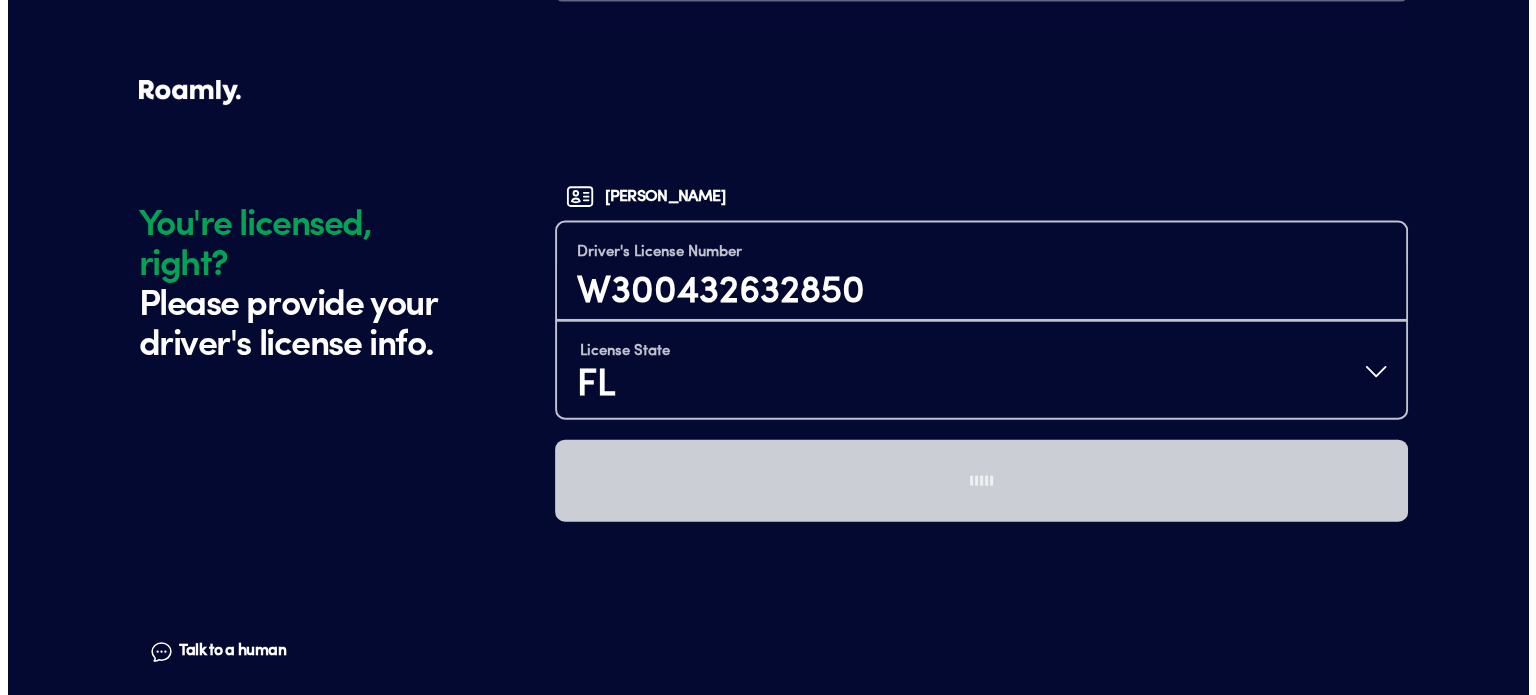 scroll, scrollTop: 0, scrollLeft: 0, axis: both 